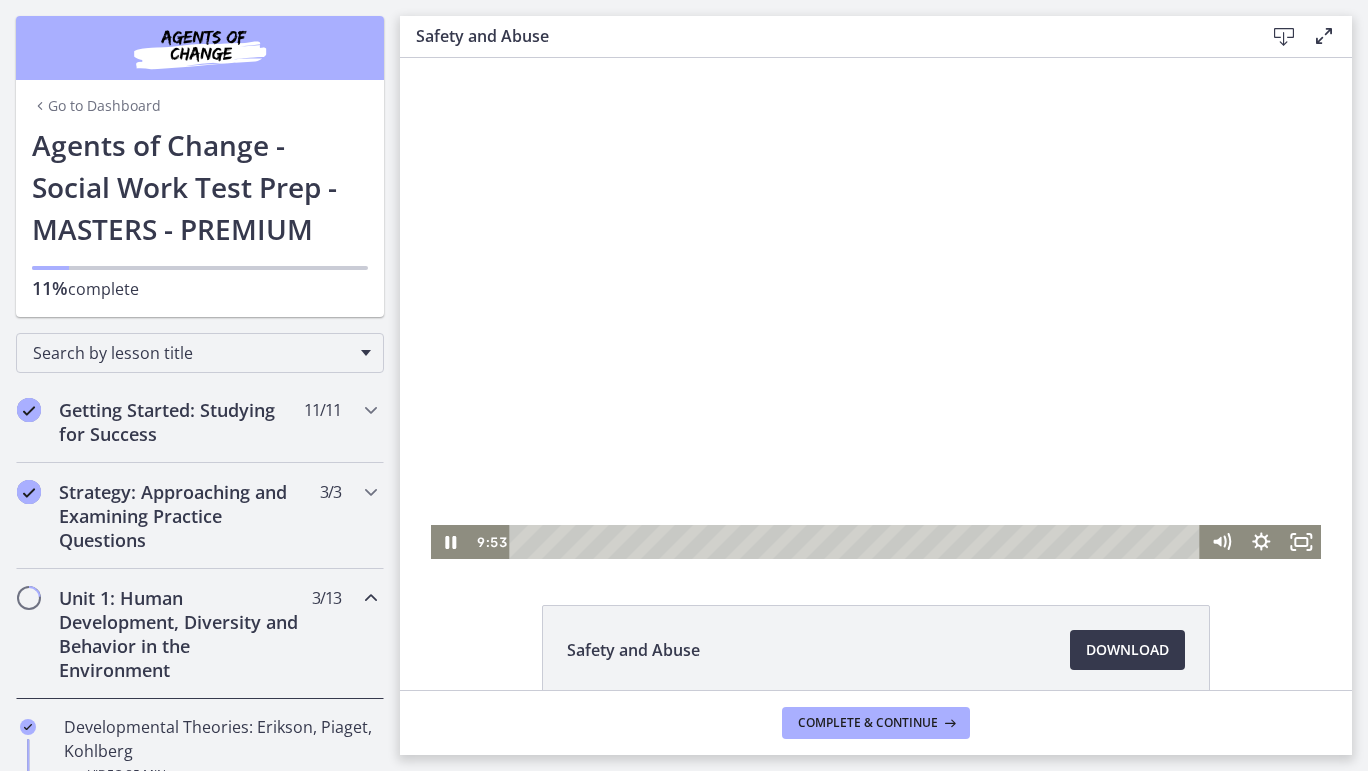 scroll, scrollTop: 0, scrollLeft: 0, axis: both 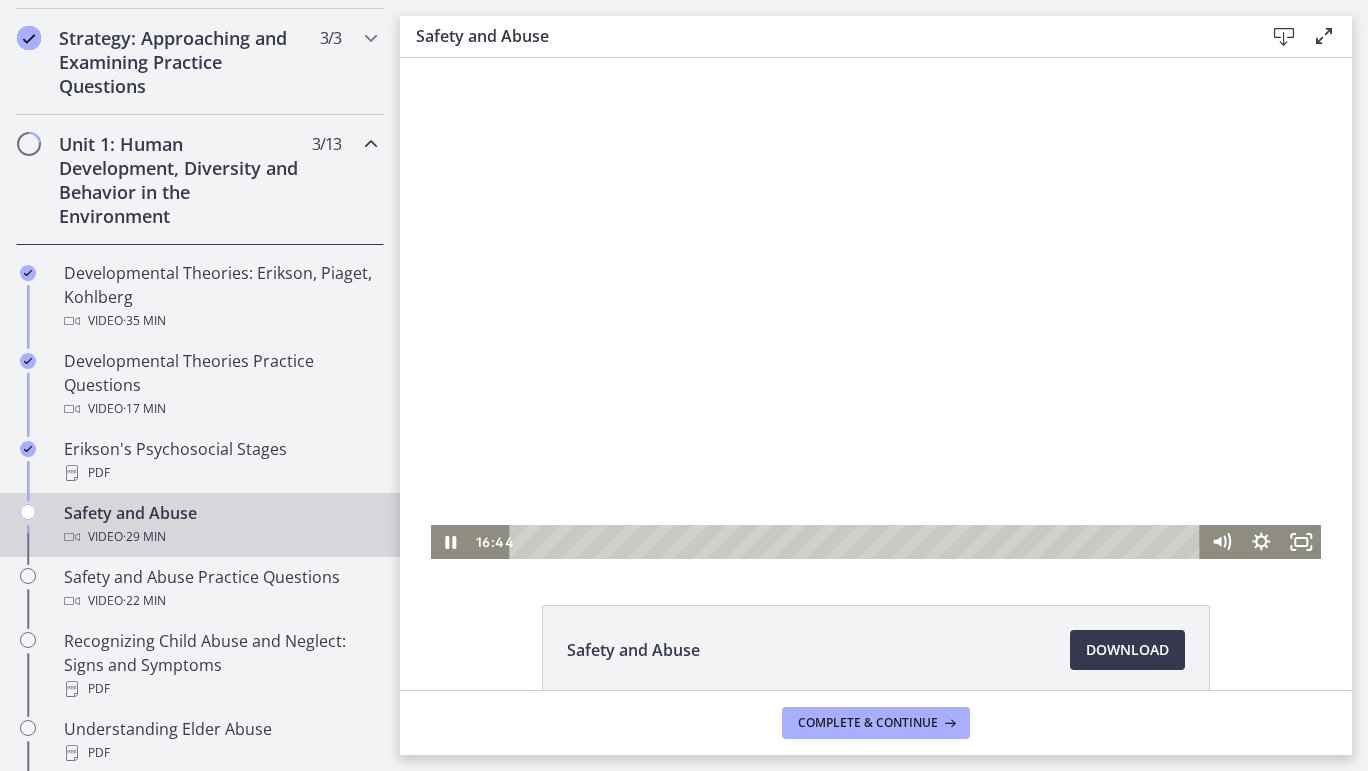 click at bounding box center [876, 308] 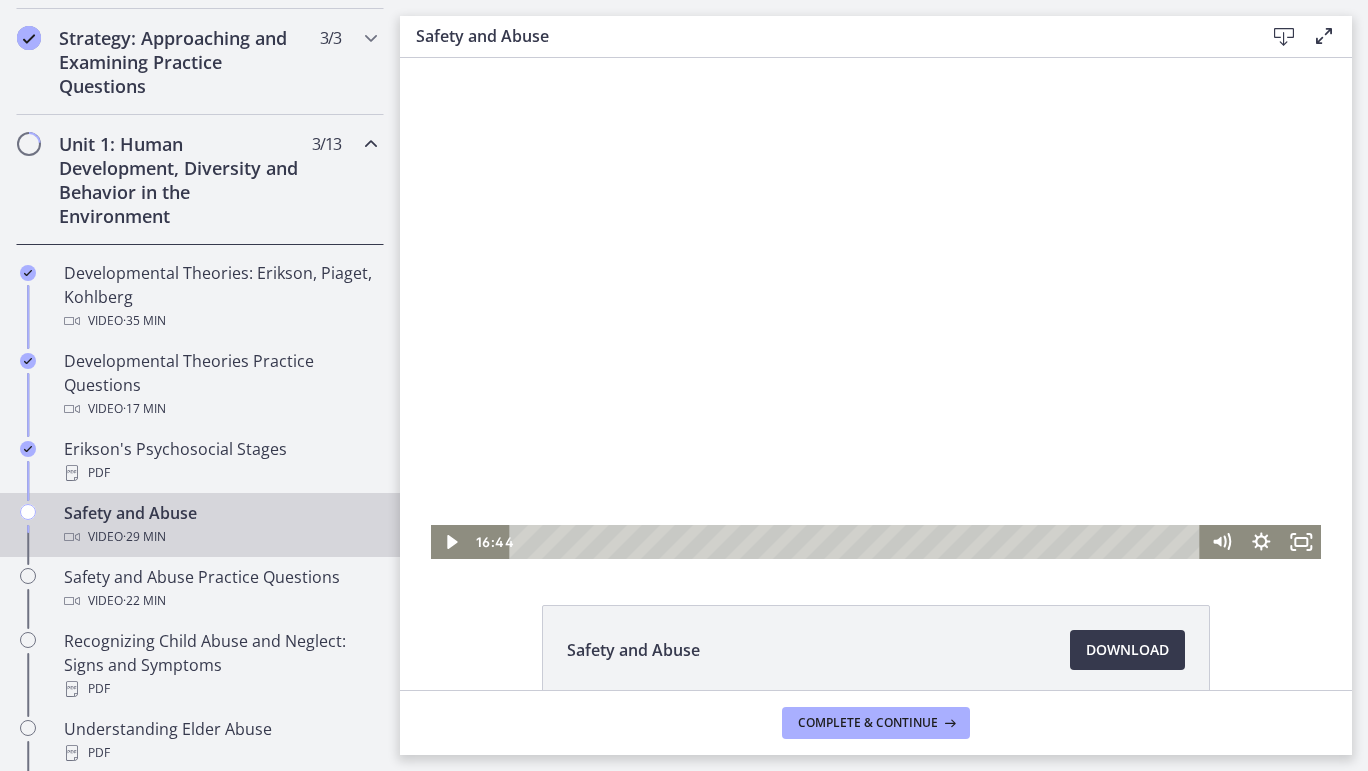 click at bounding box center [876, 308] 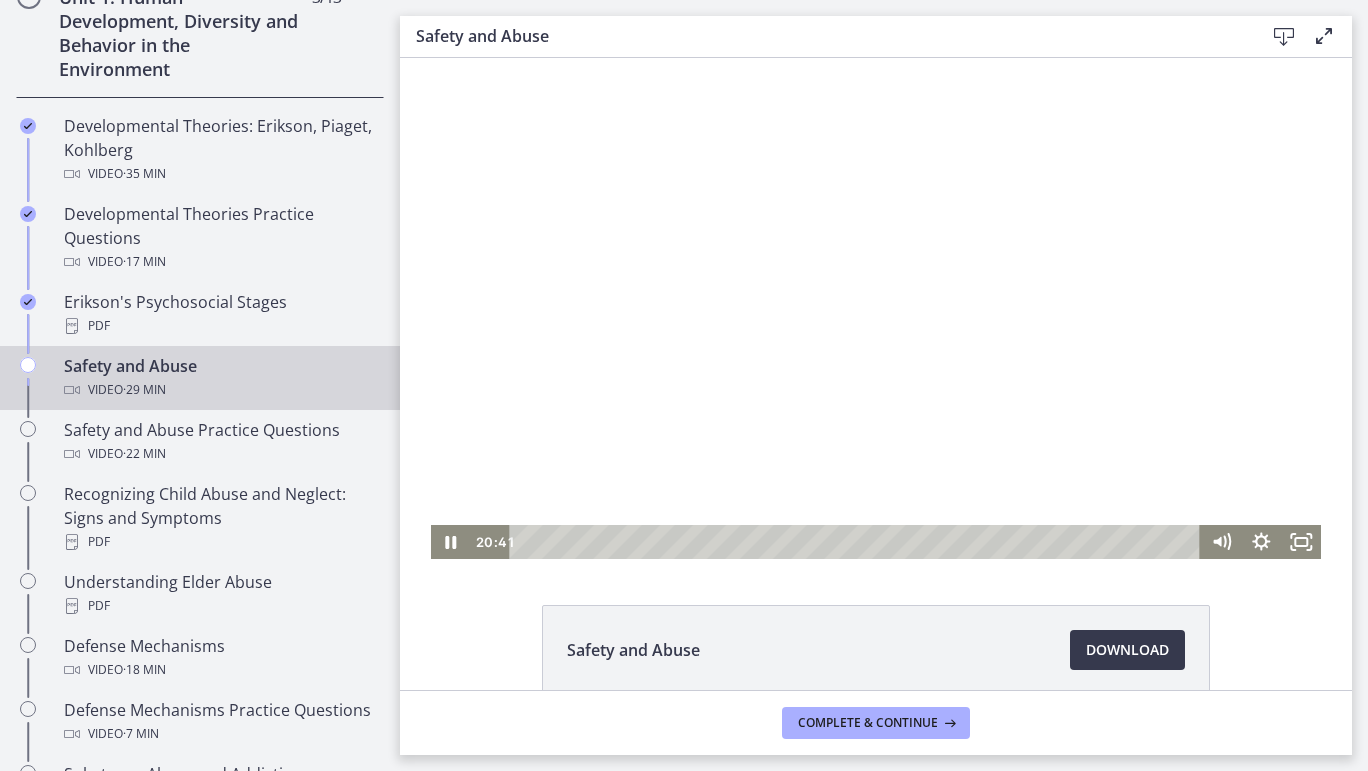 scroll, scrollTop: 606, scrollLeft: 0, axis: vertical 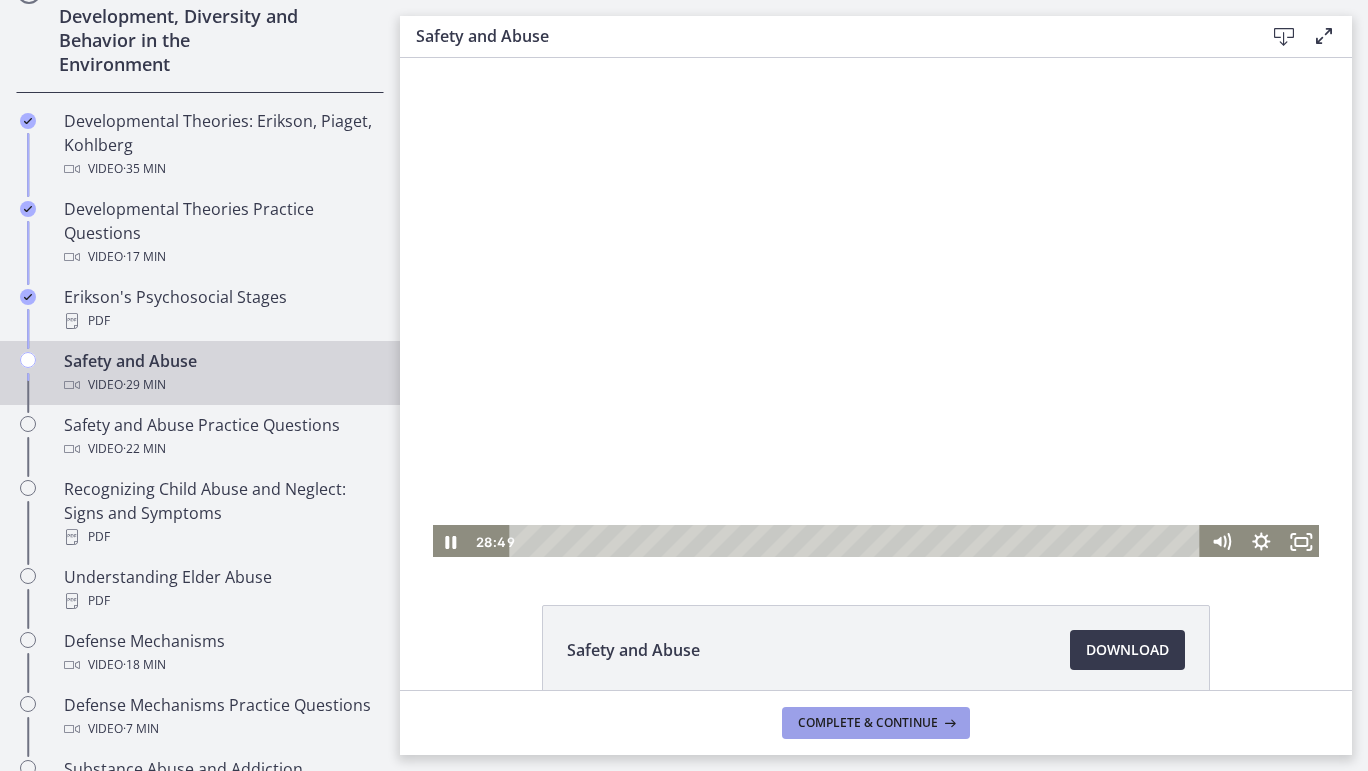 click on "Complete & continue" at bounding box center (868, 723) 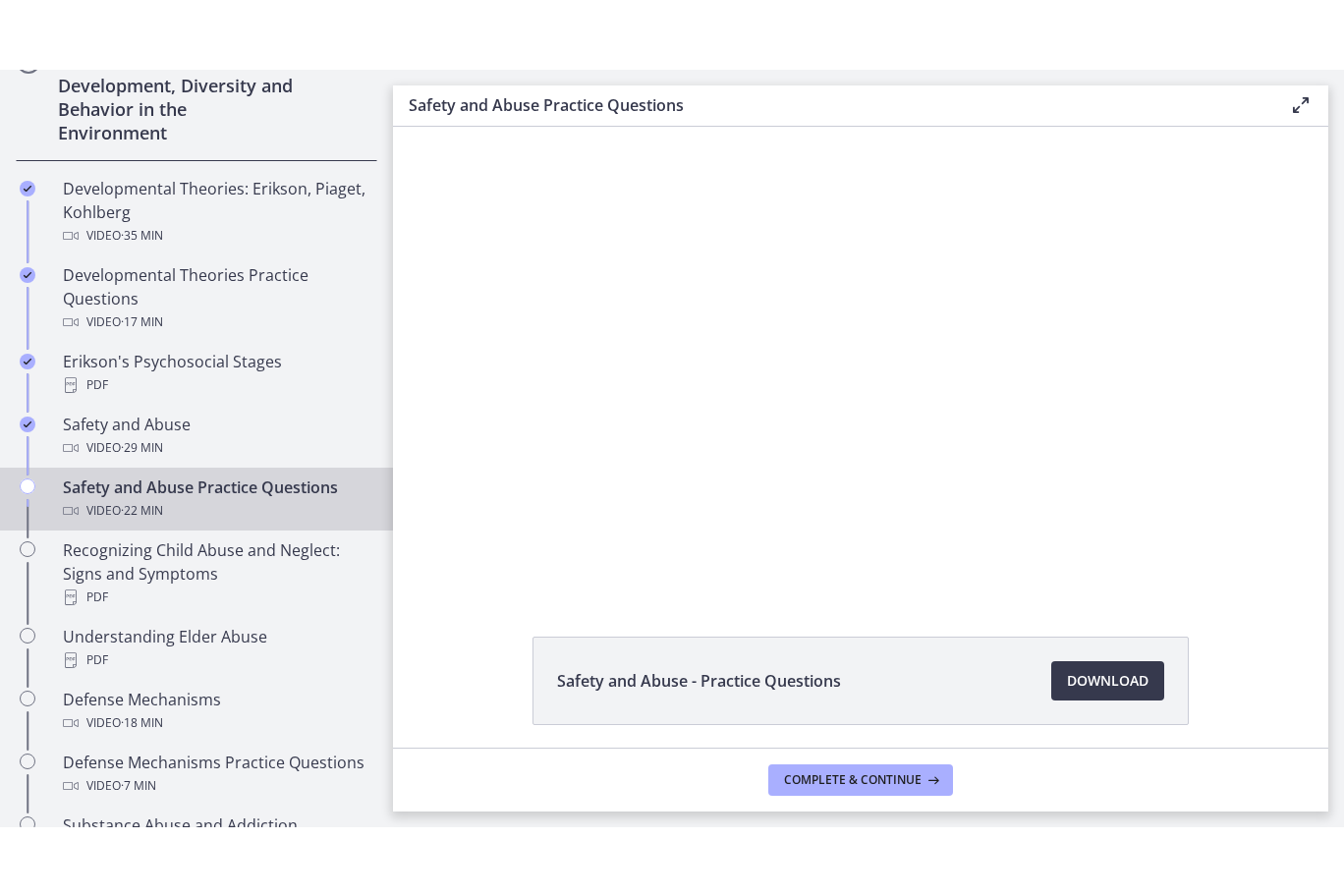 scroll, scrollTop: 0, scrollLeft: 0, axis: both 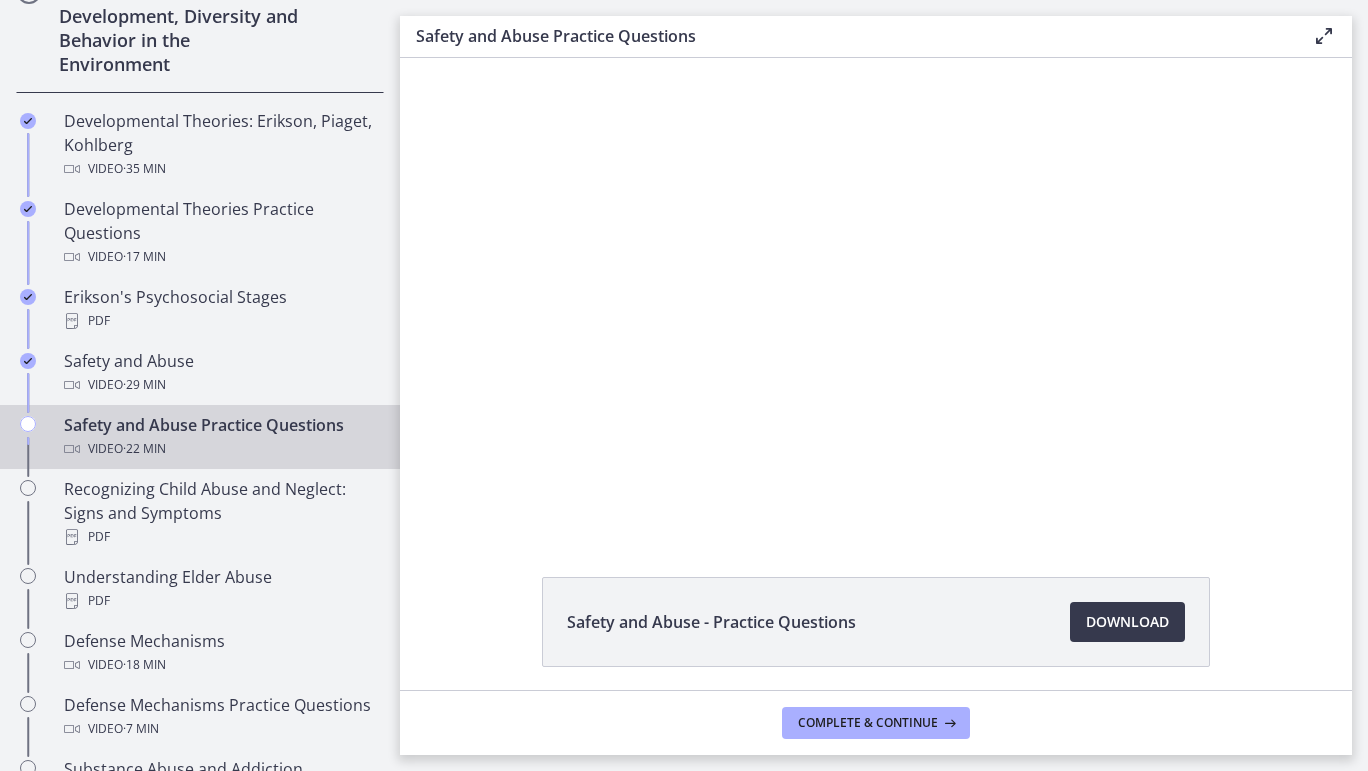 click at bounding box center [876, 294] 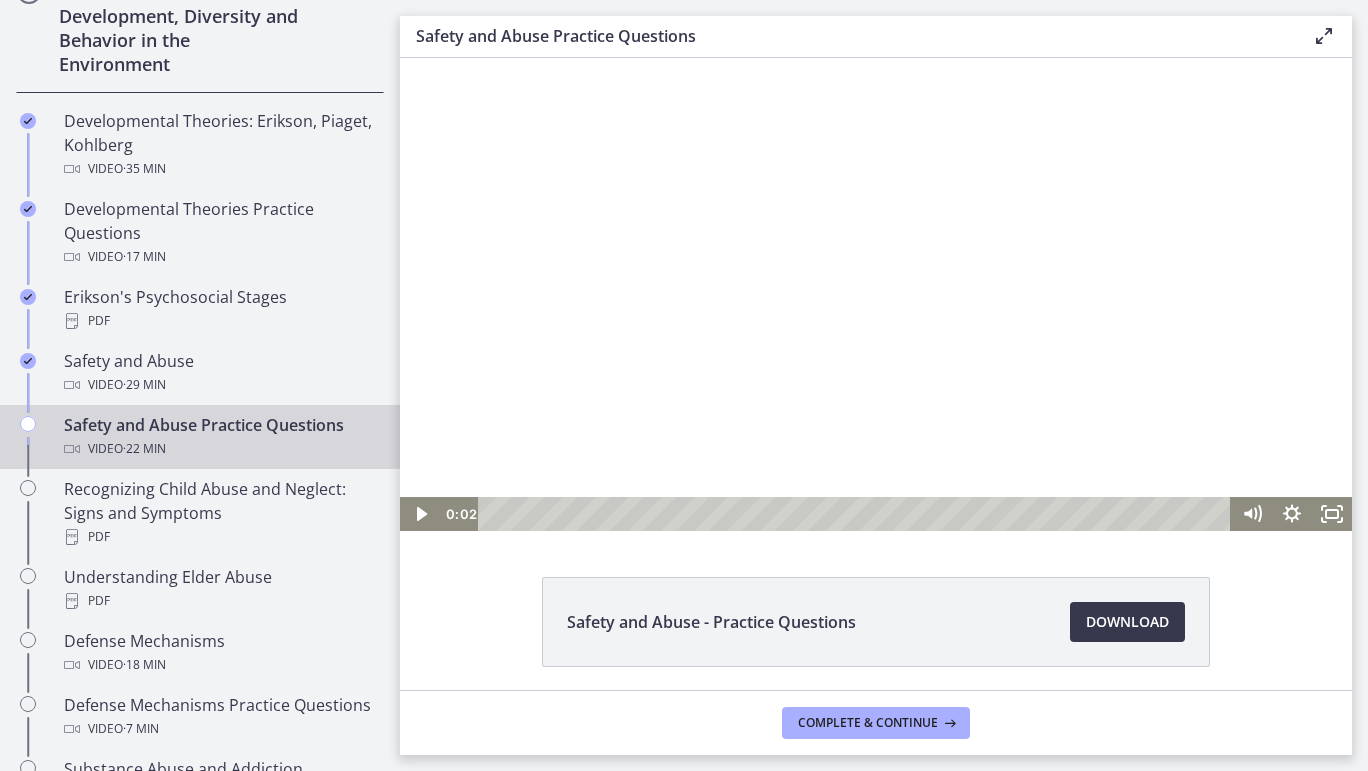 click at bounding box center (876, 294) 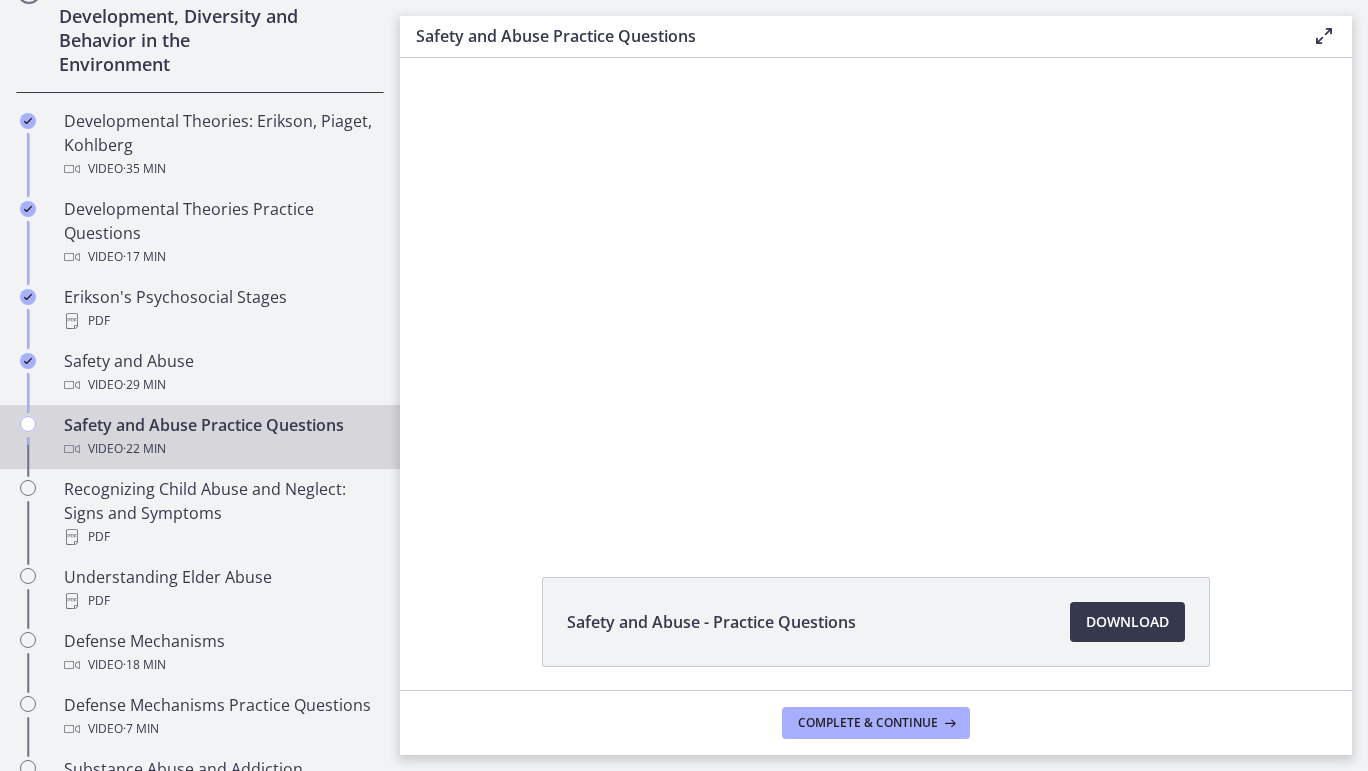 click at bounding box center [876, 294] 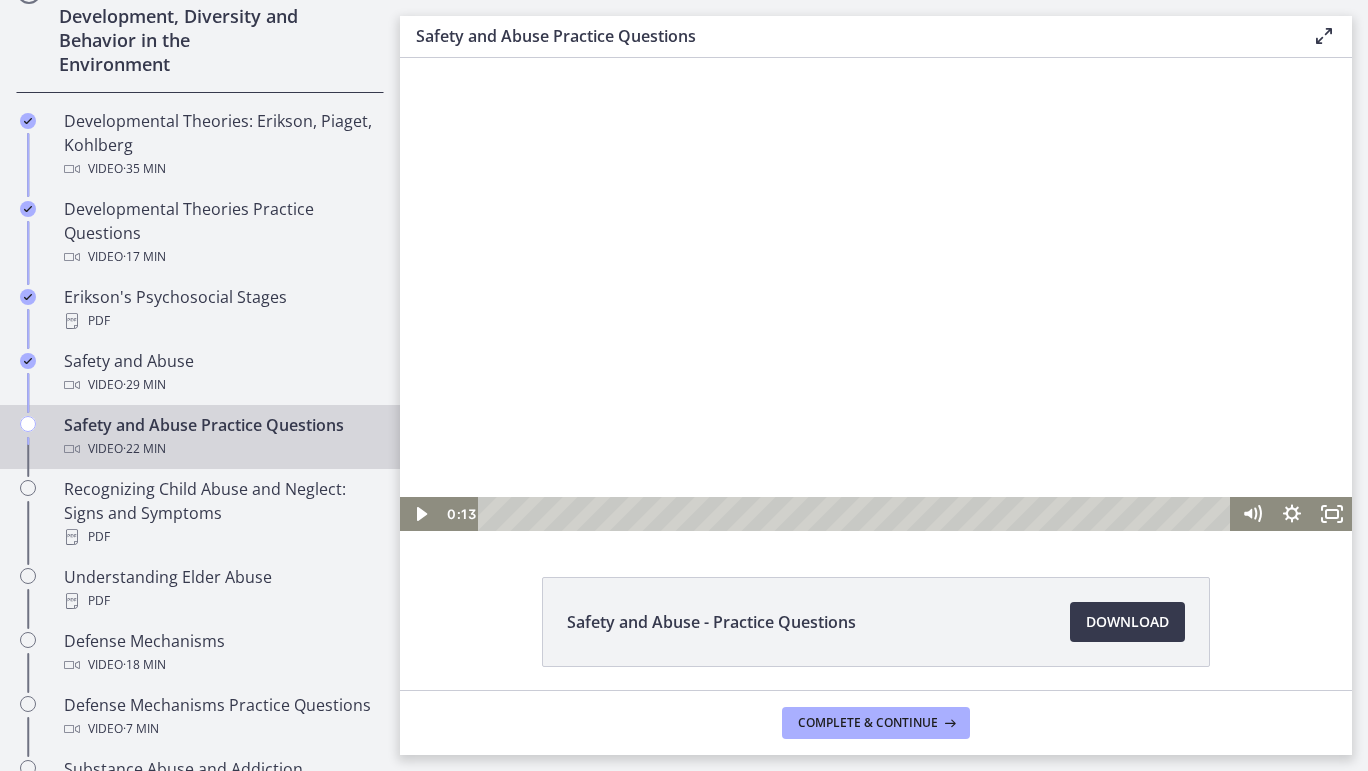 click at bounding box center (876, 294) 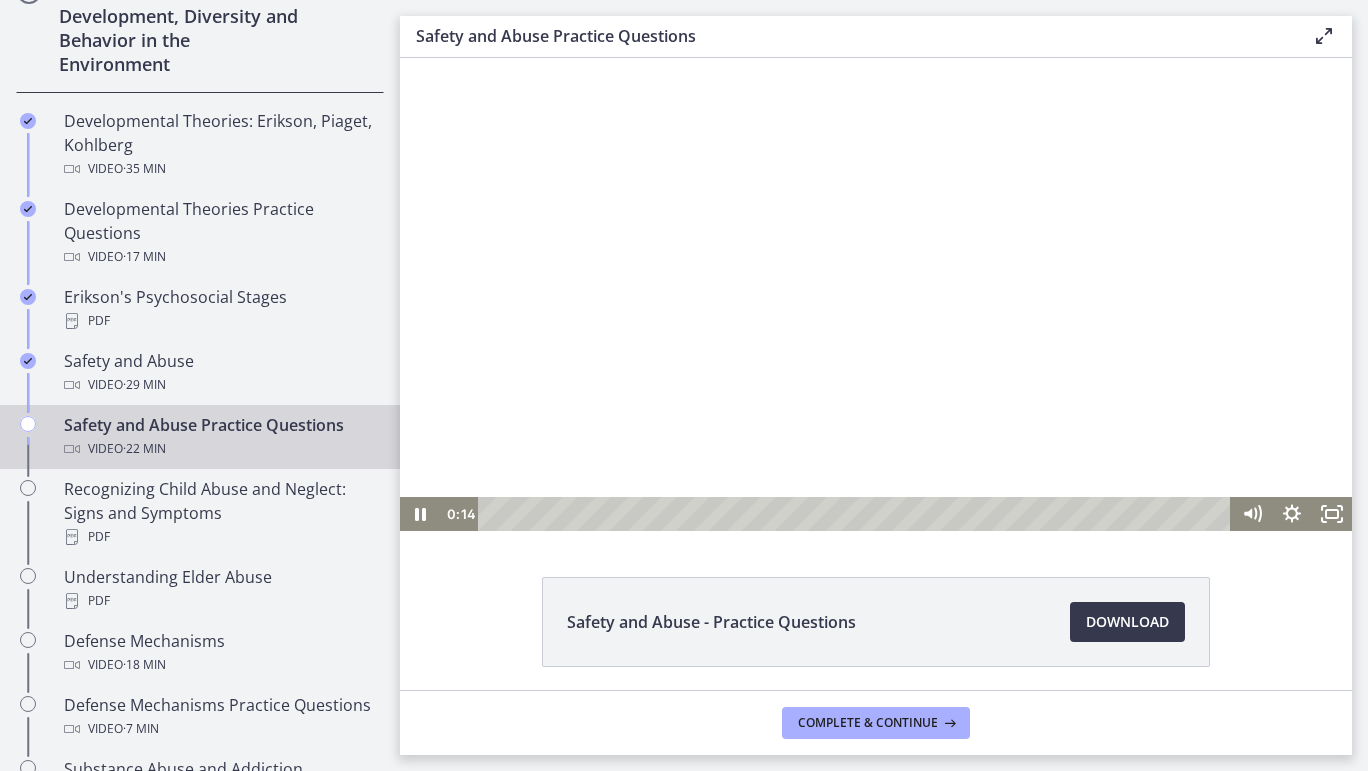 click 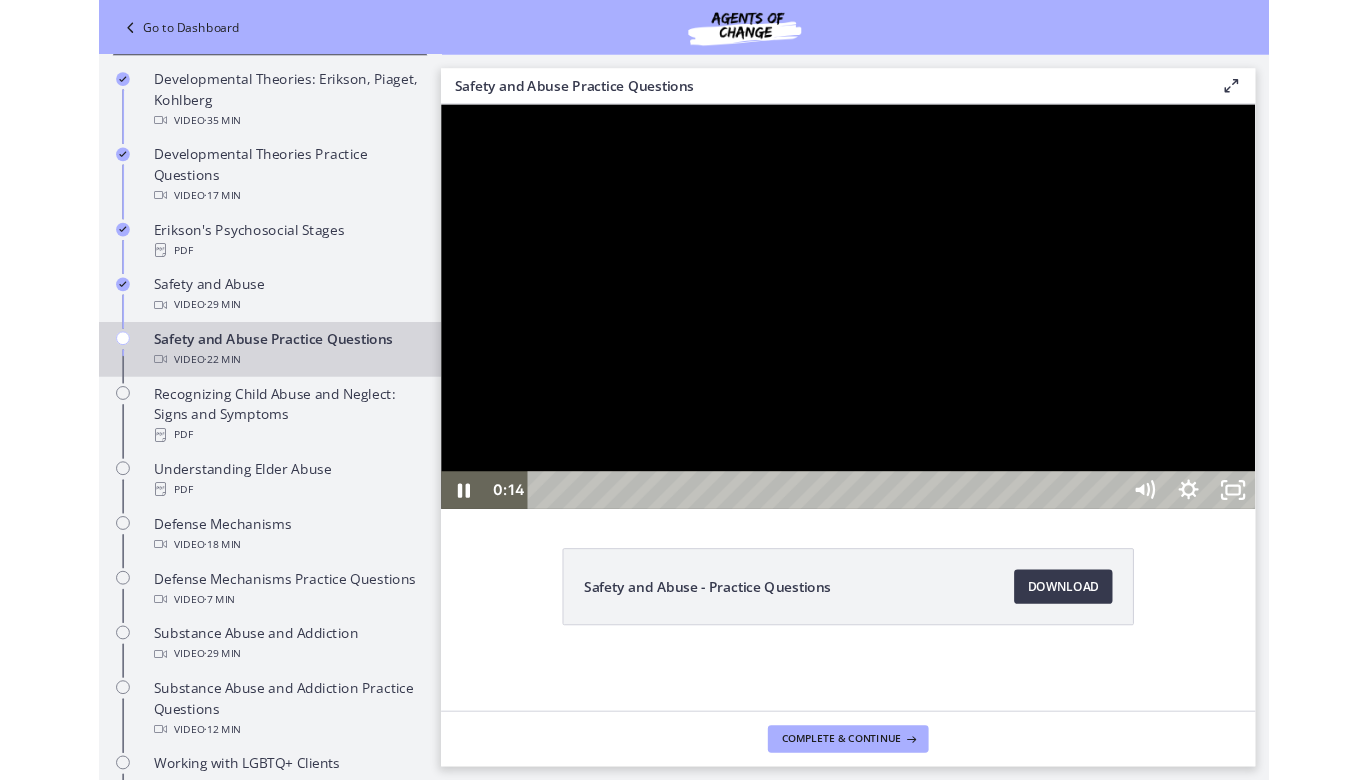 scroll, scrollTop: 514, scrollLeft: 0, axis: vertical 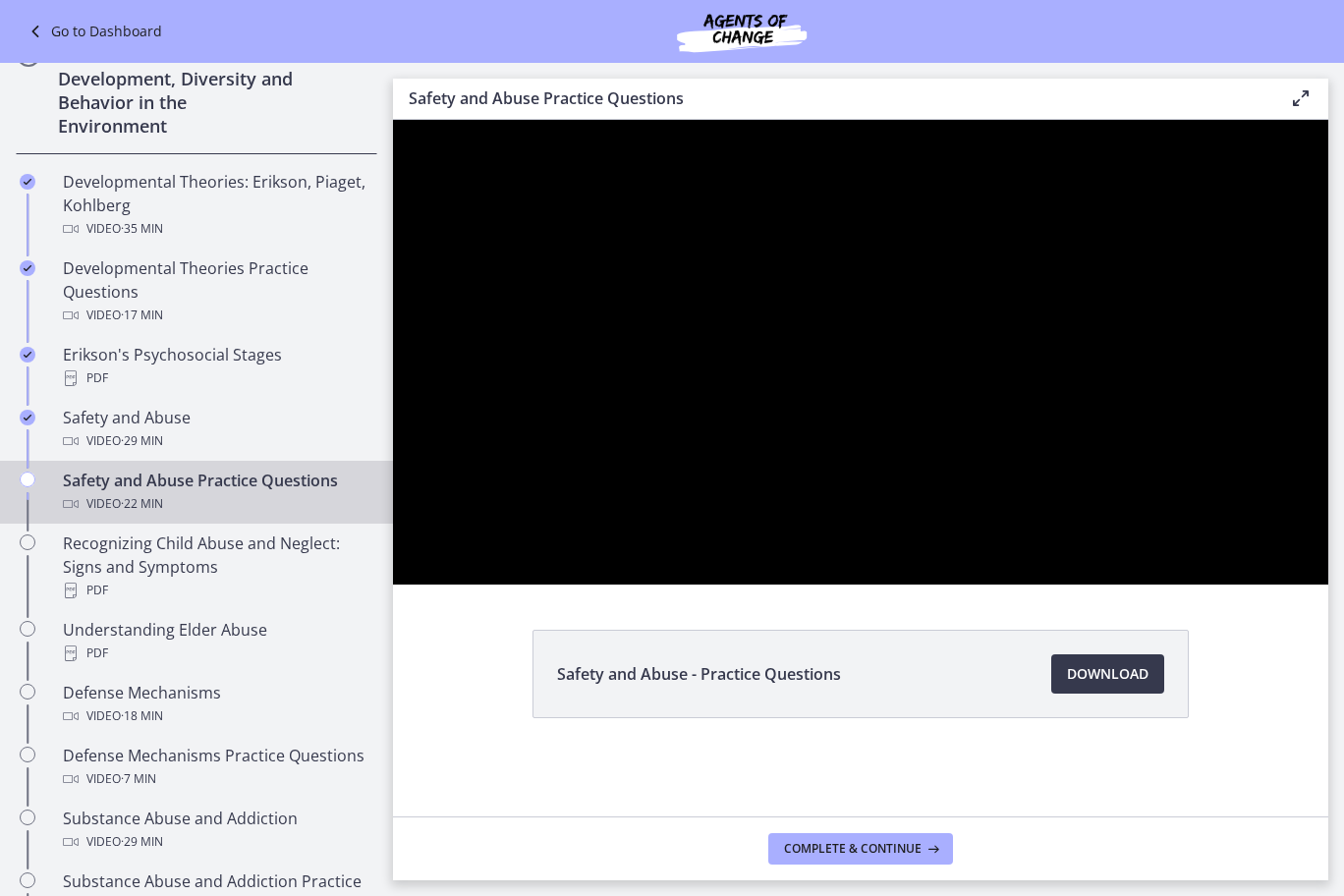 click at bounding box center (861, 352) 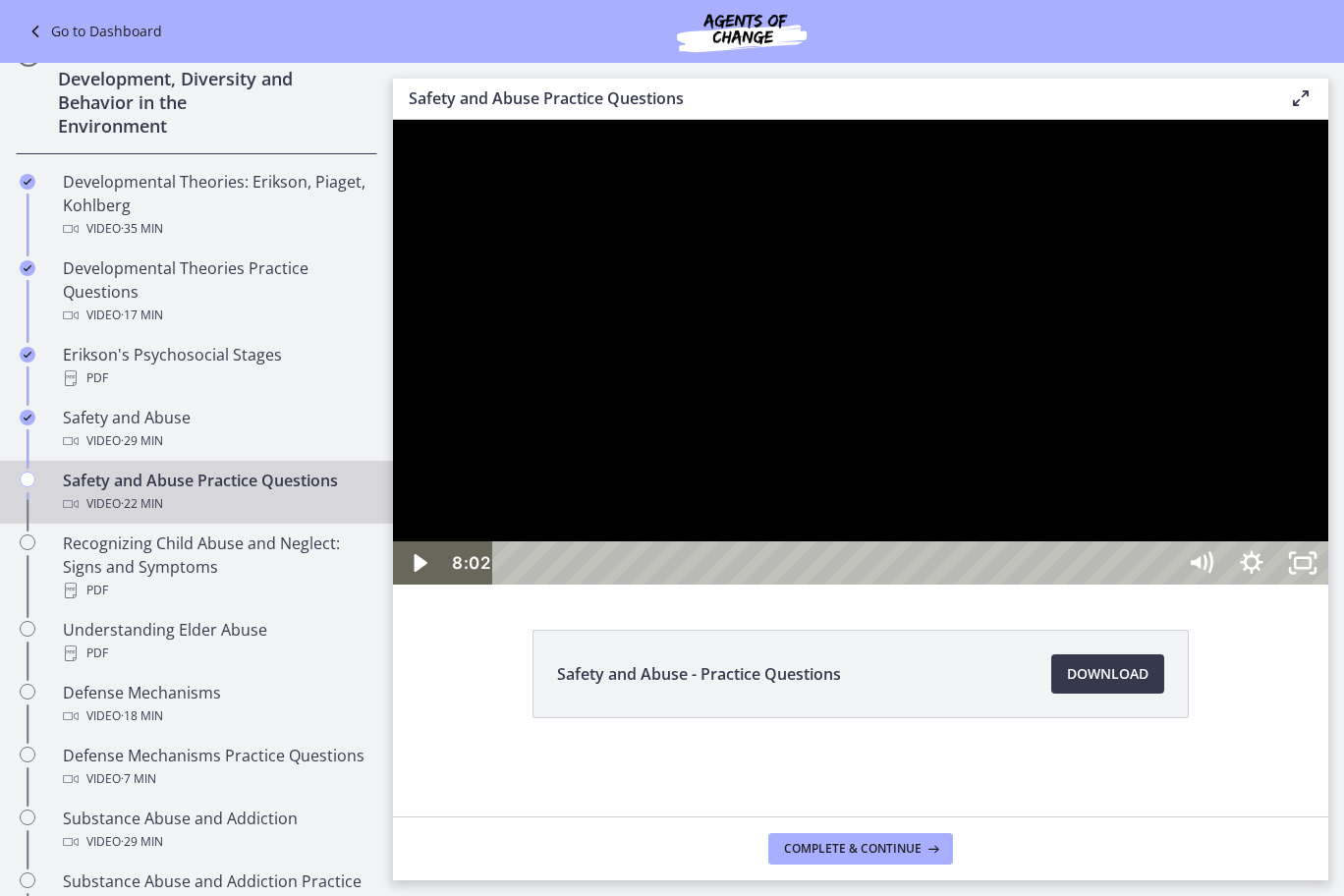 click at bounding box center (861, 352) 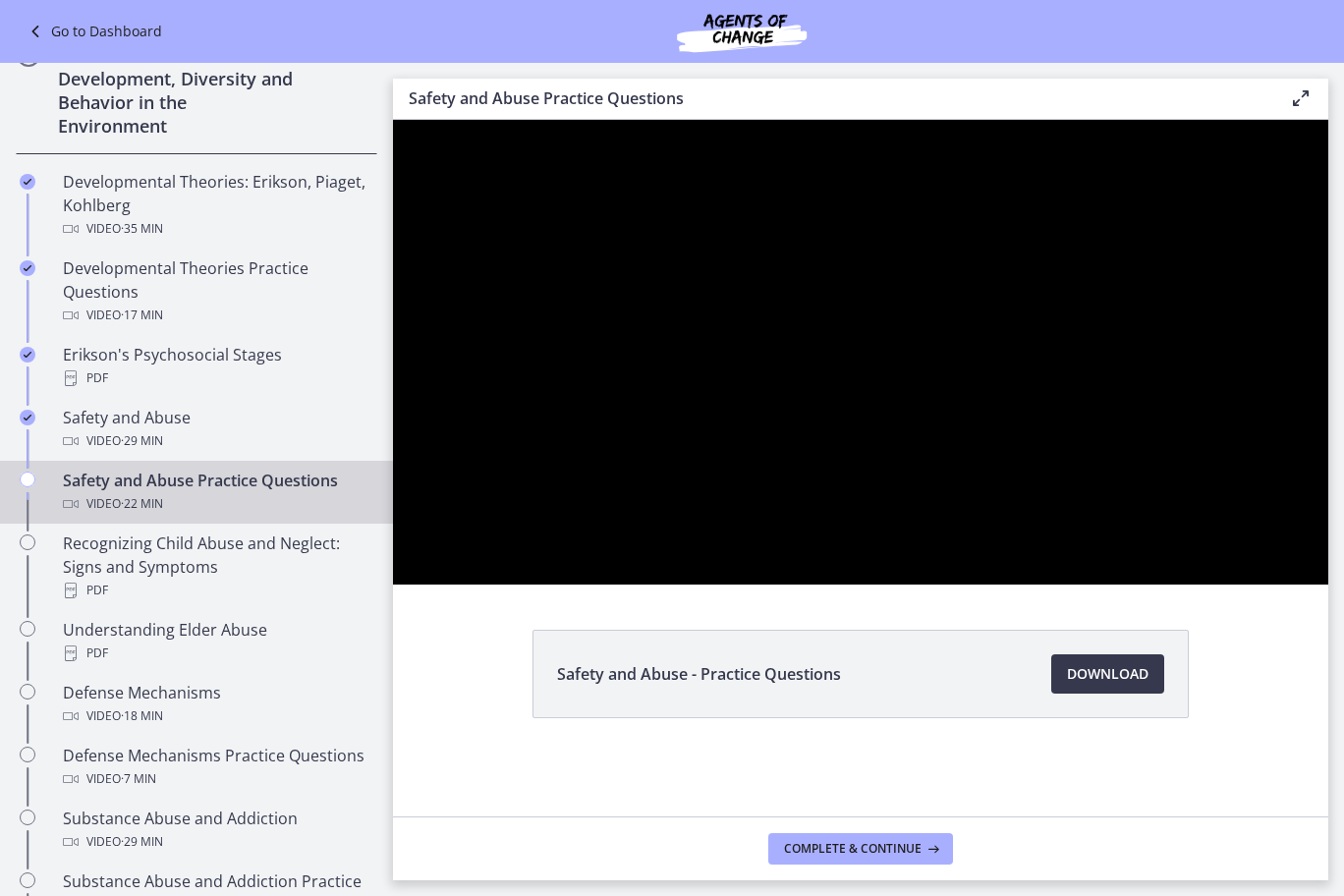 click at bounding box center [861, 352] 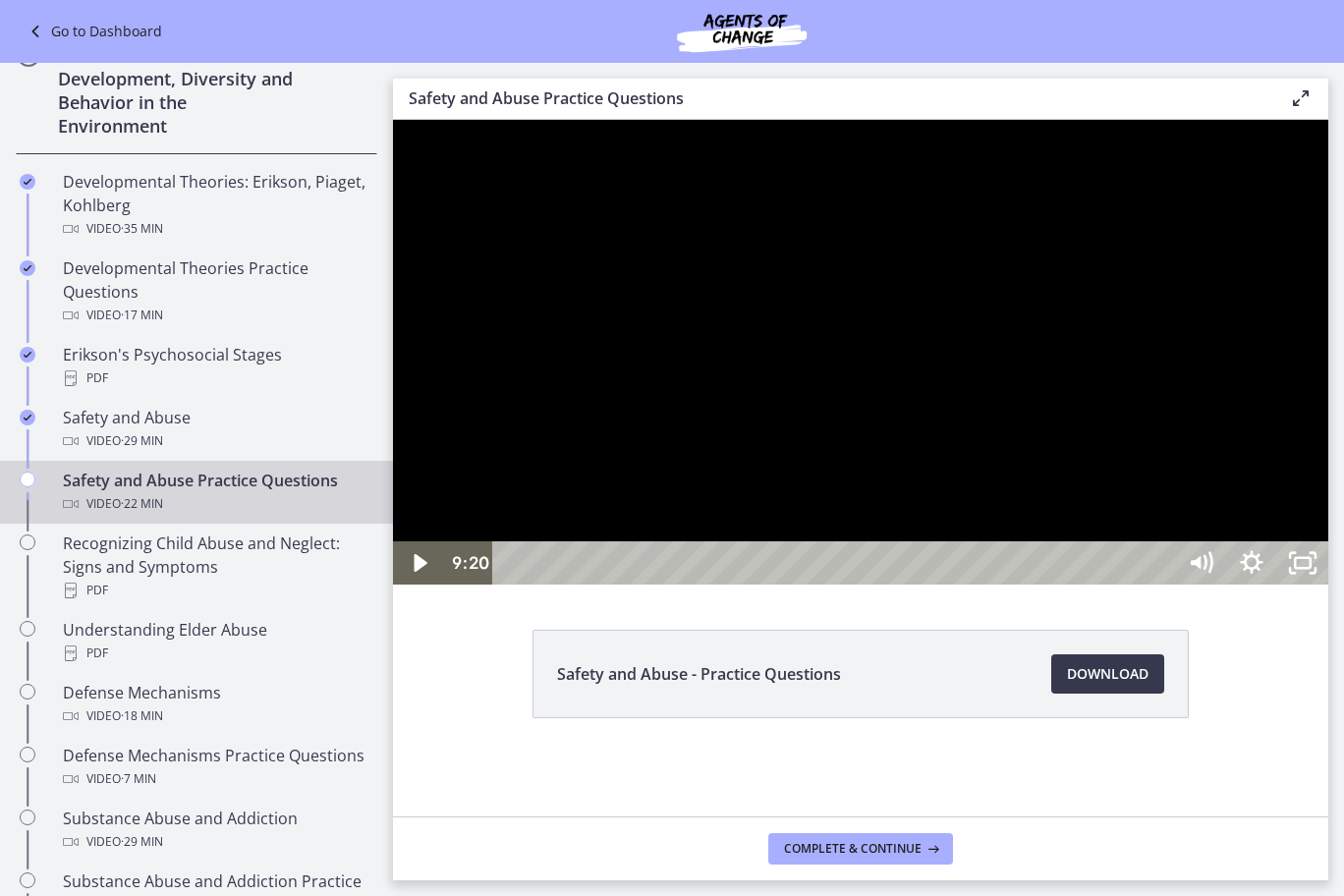 click on "8:02" at bounding box center (837, 563) 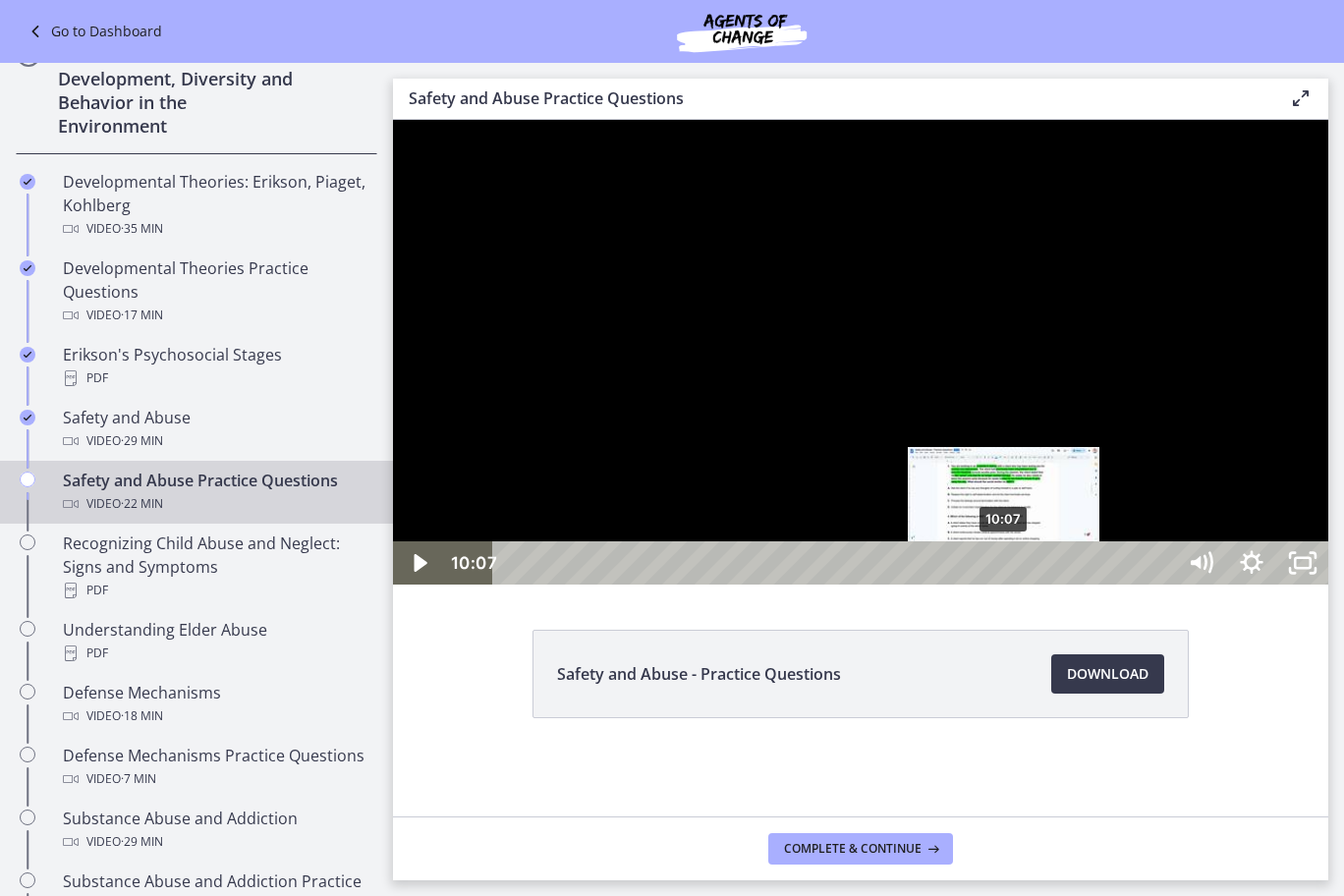 click at bounding box center (861, 352) 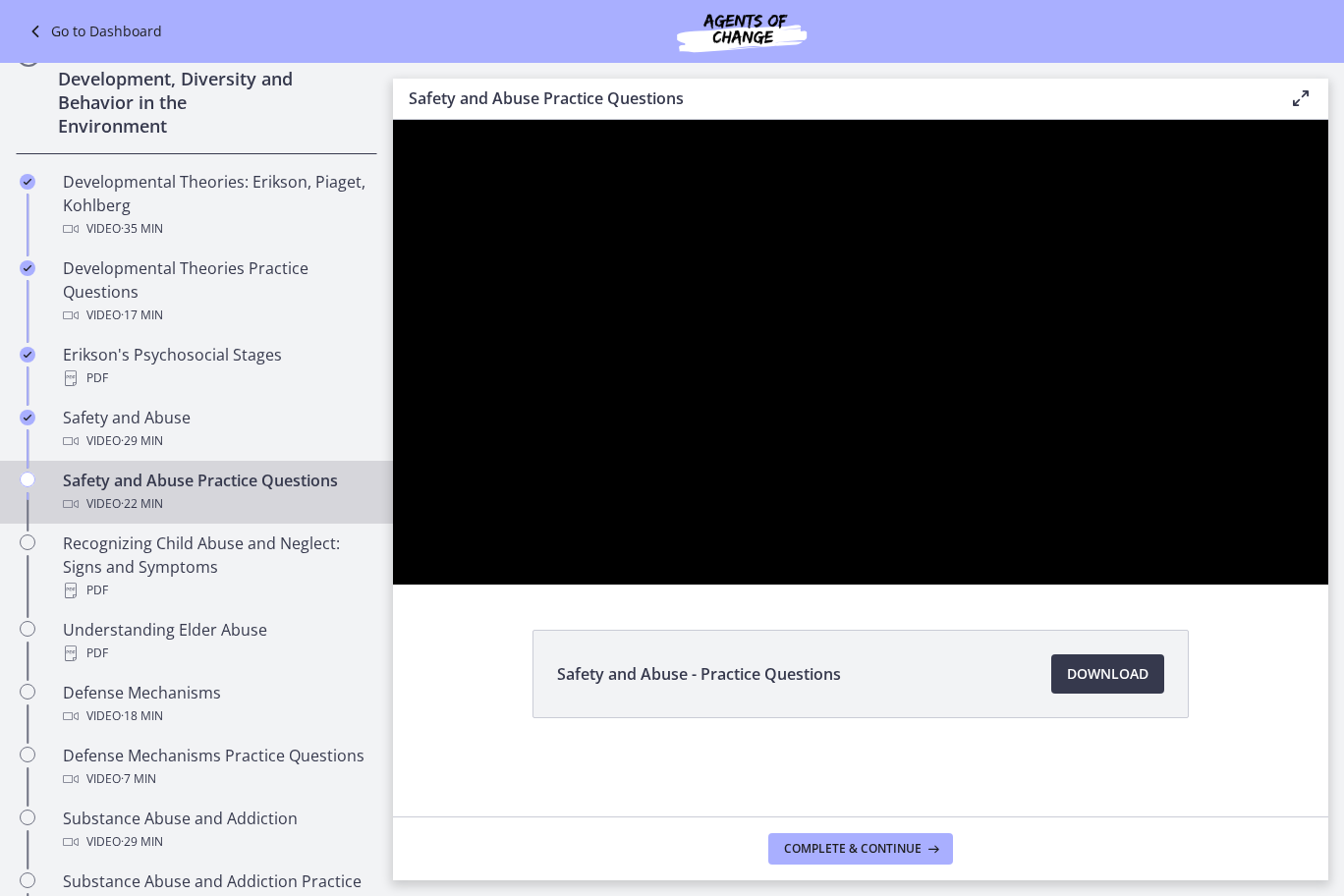 click on "10:07" at bounding box center (837, 563) 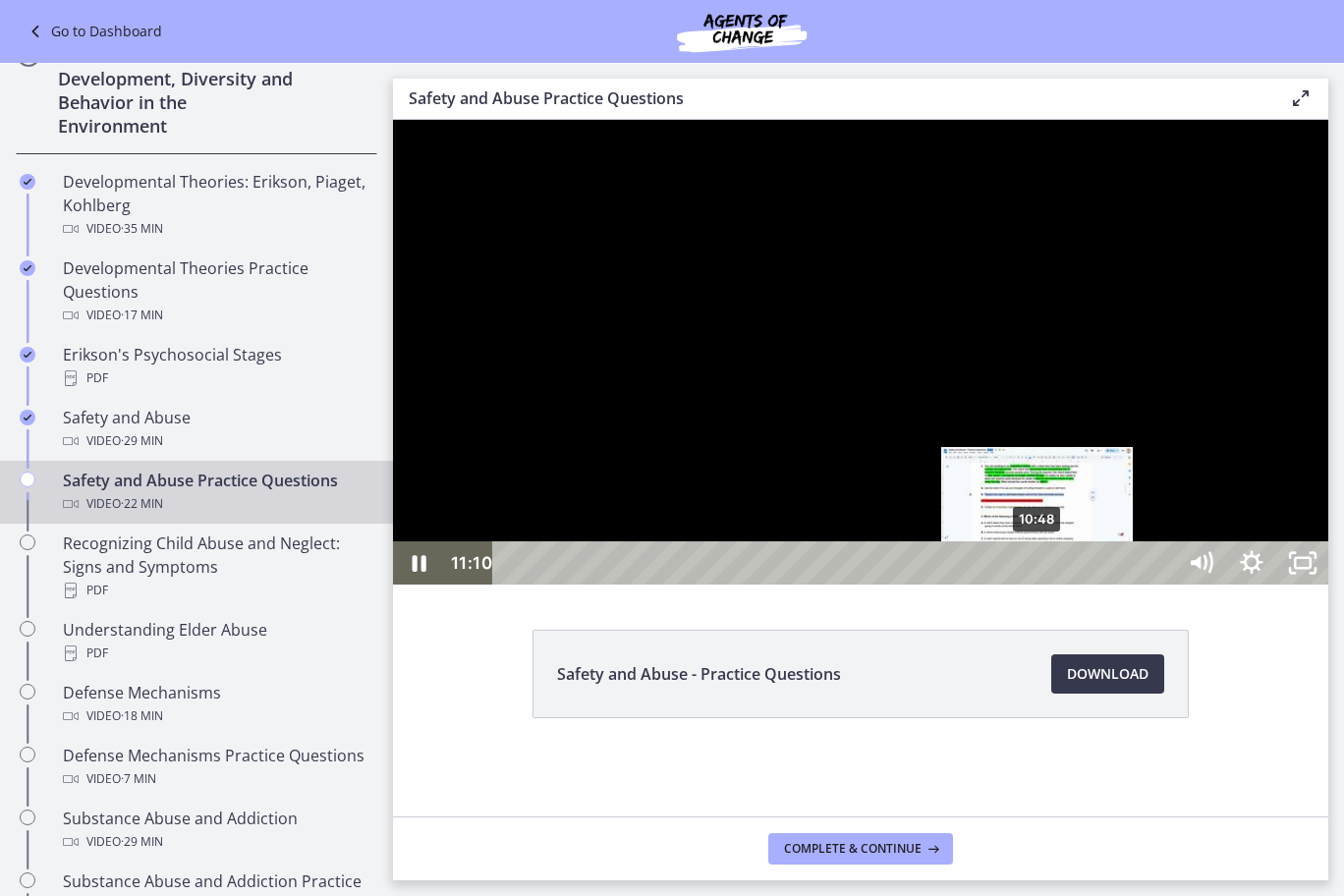 click on "10:48" at bounding box center (837, 563) 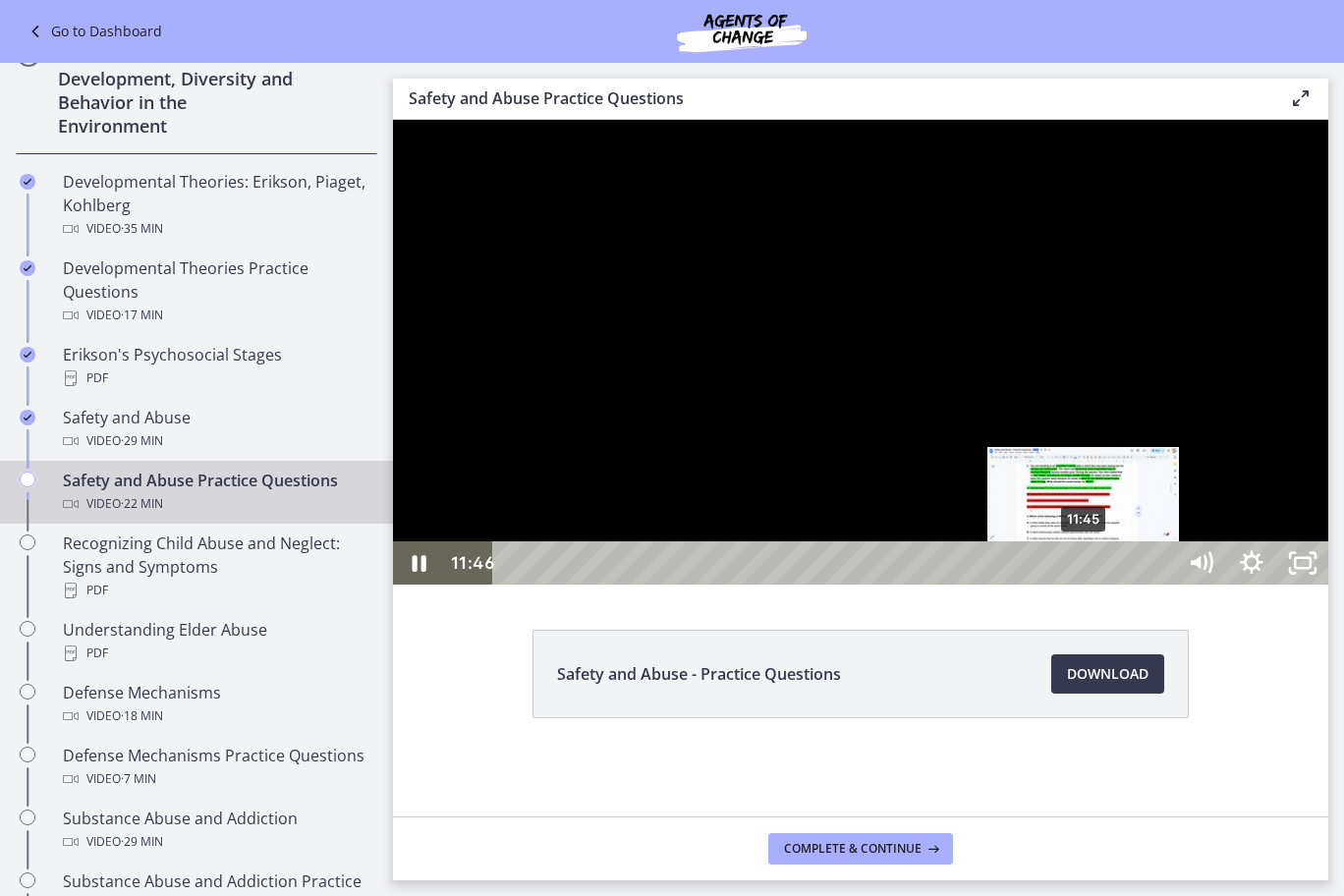 click on "11:45" at bounding box center (837, 563) 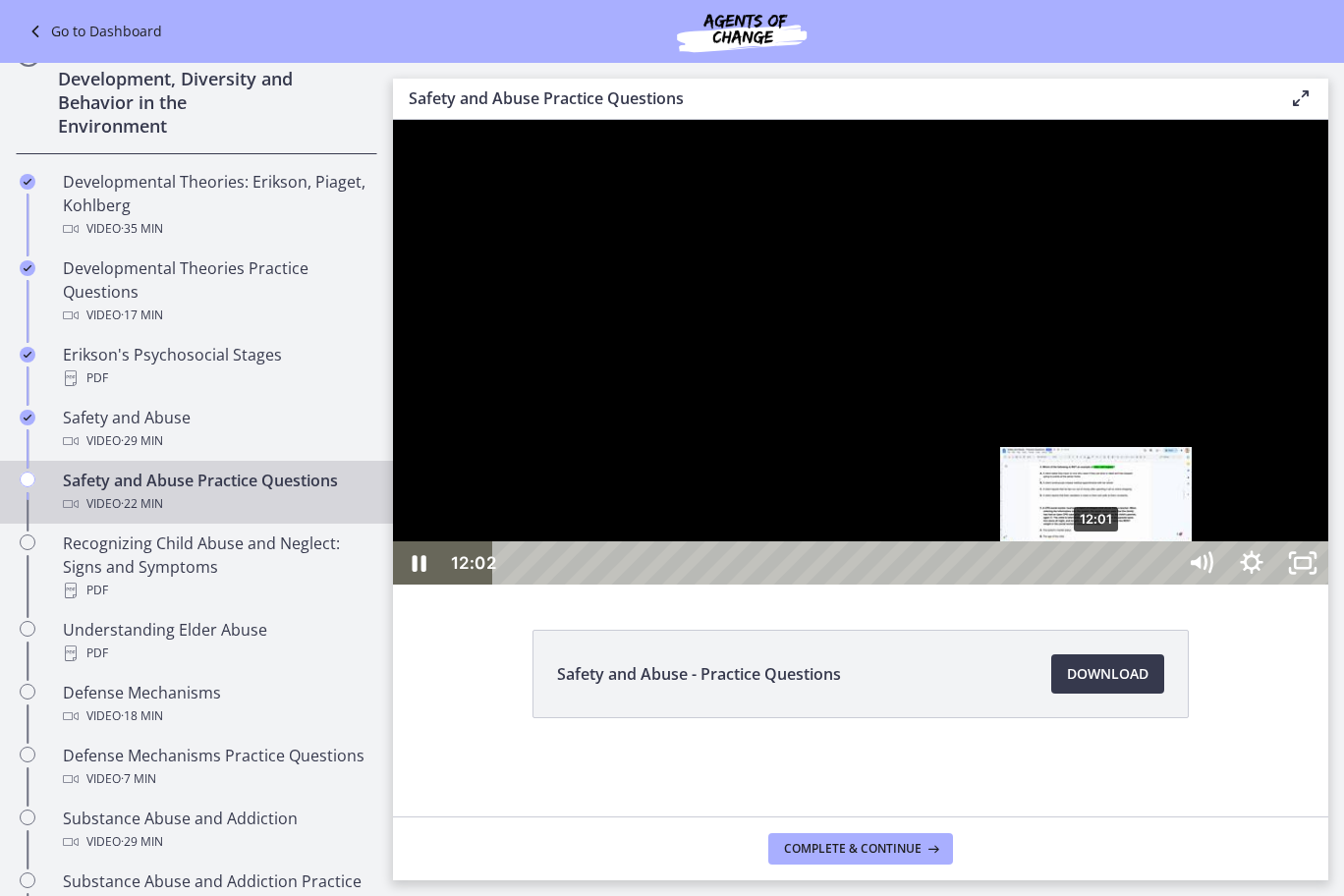 click on "12:01" at bounding box center [837, 563] 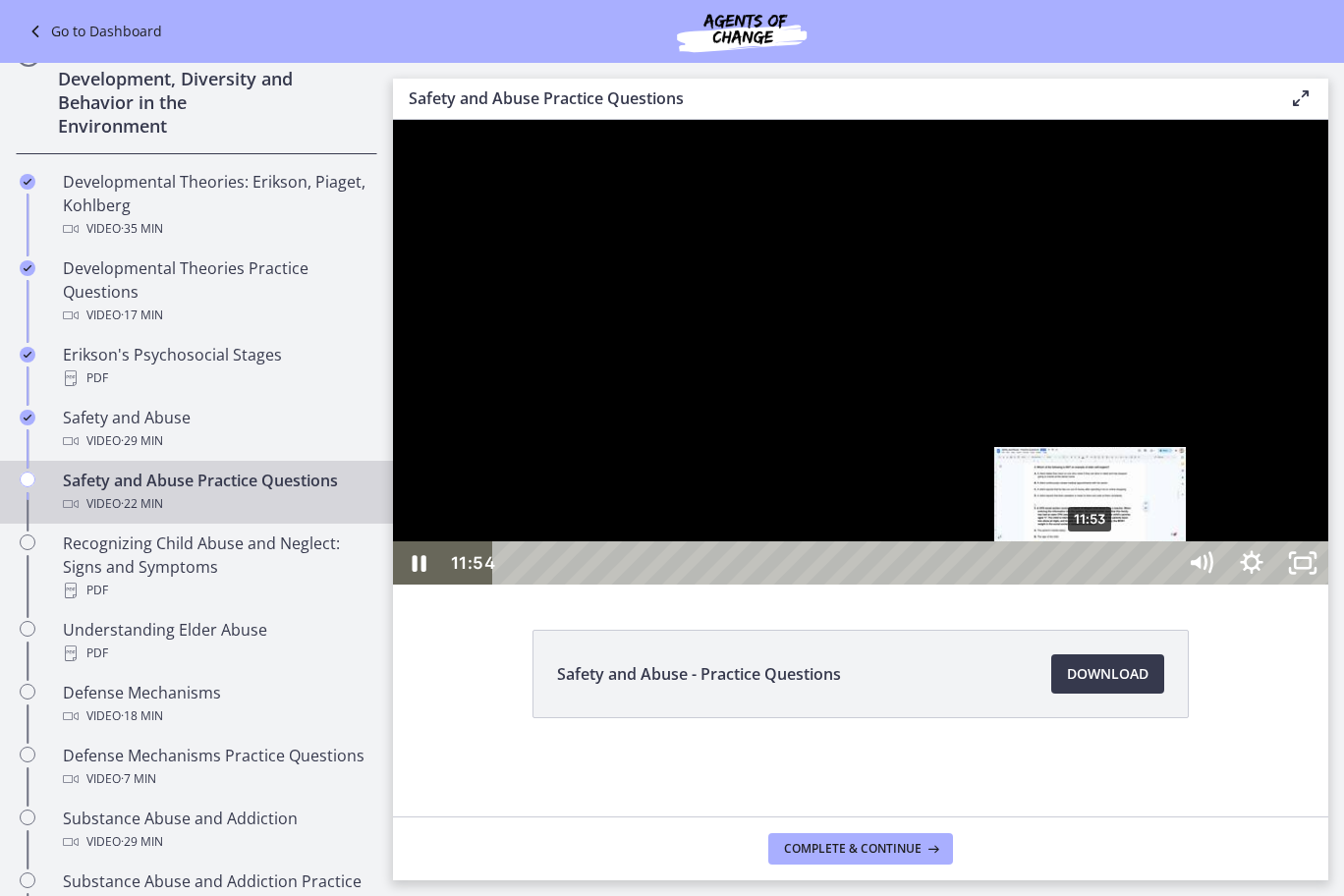 click at bounding box center [861, 352] 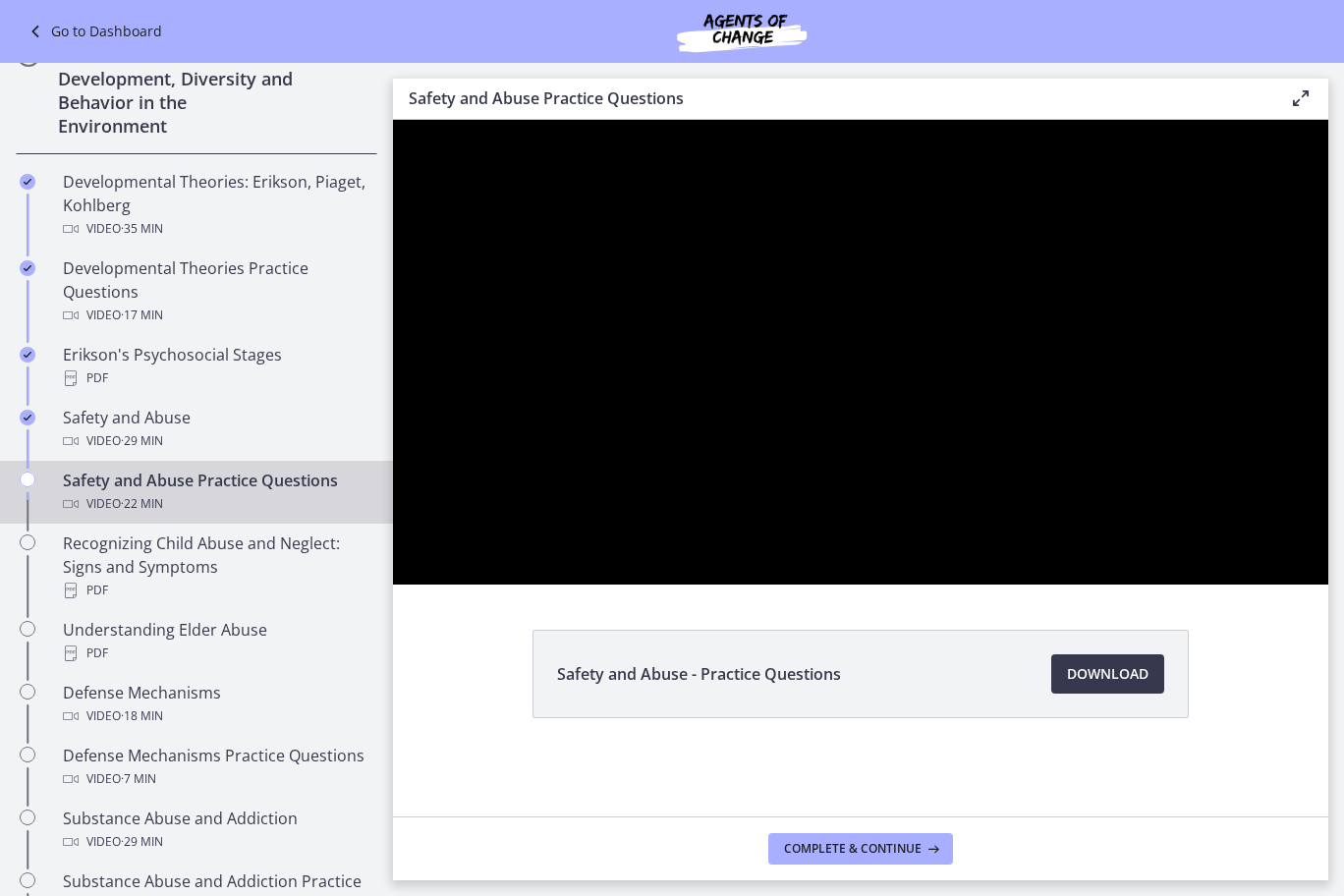 click at bounding box center (861, 352) 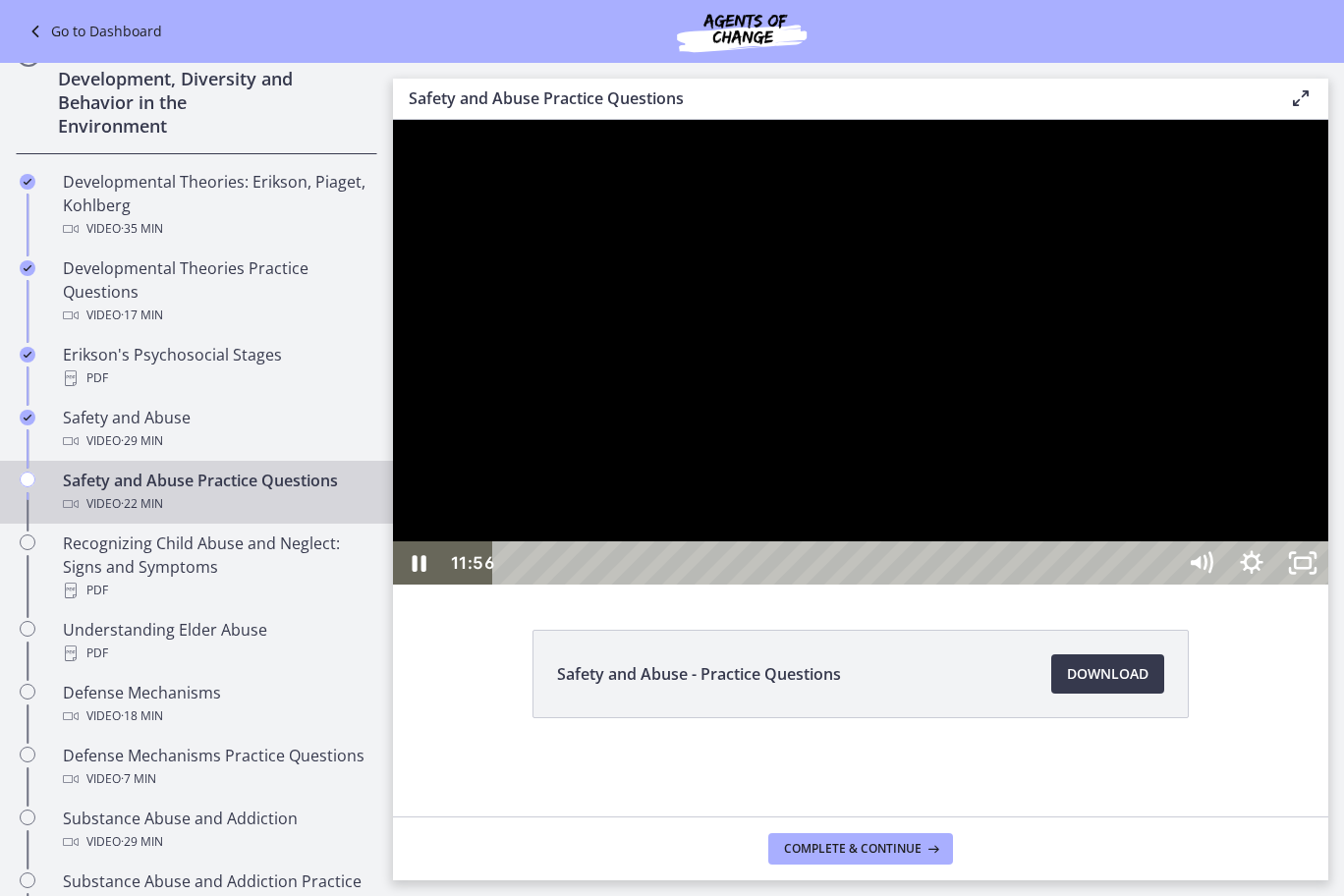 click on "11:53" at bounding box center [837, 563] 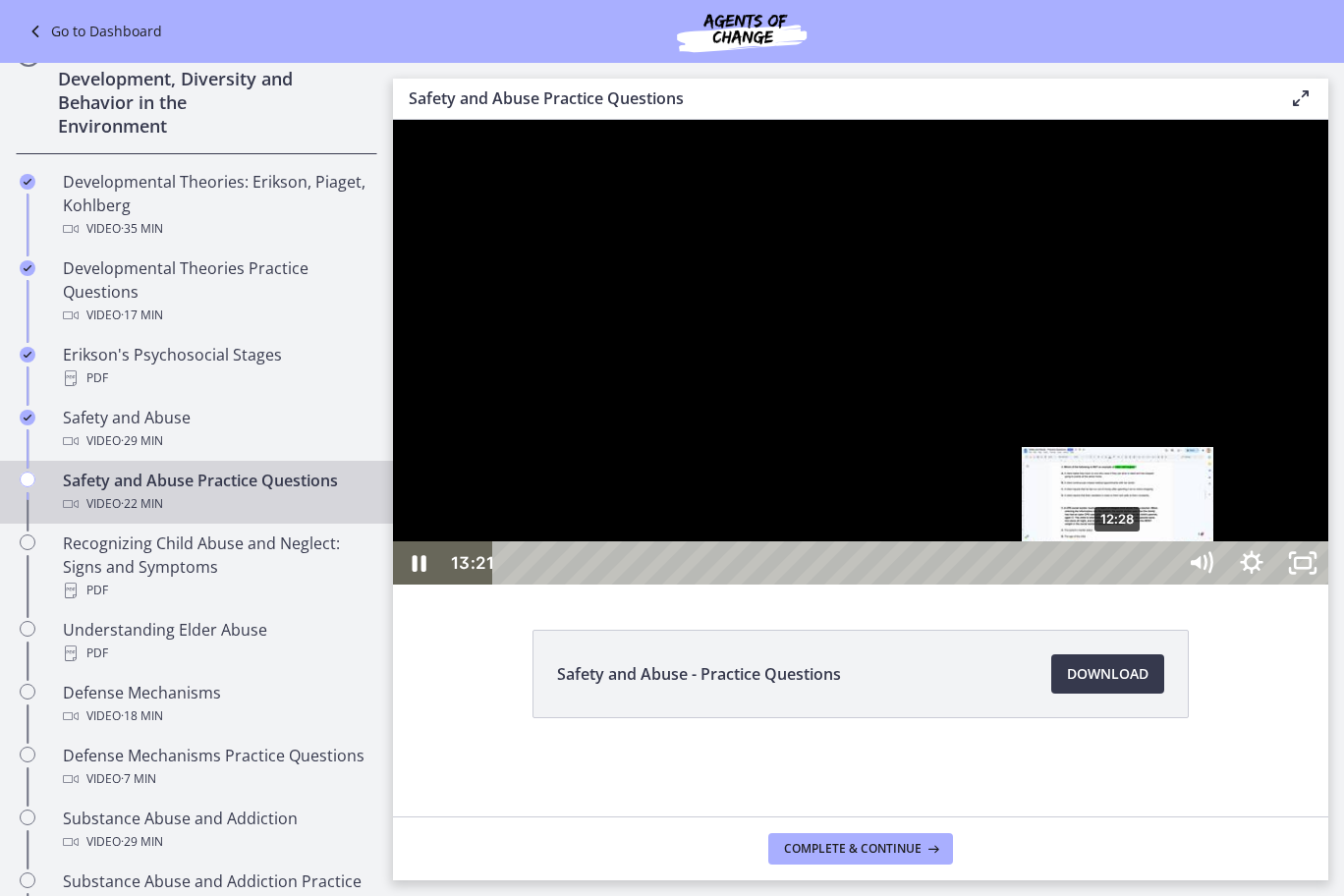 click on "12:28" at bounding box center (837, 563) 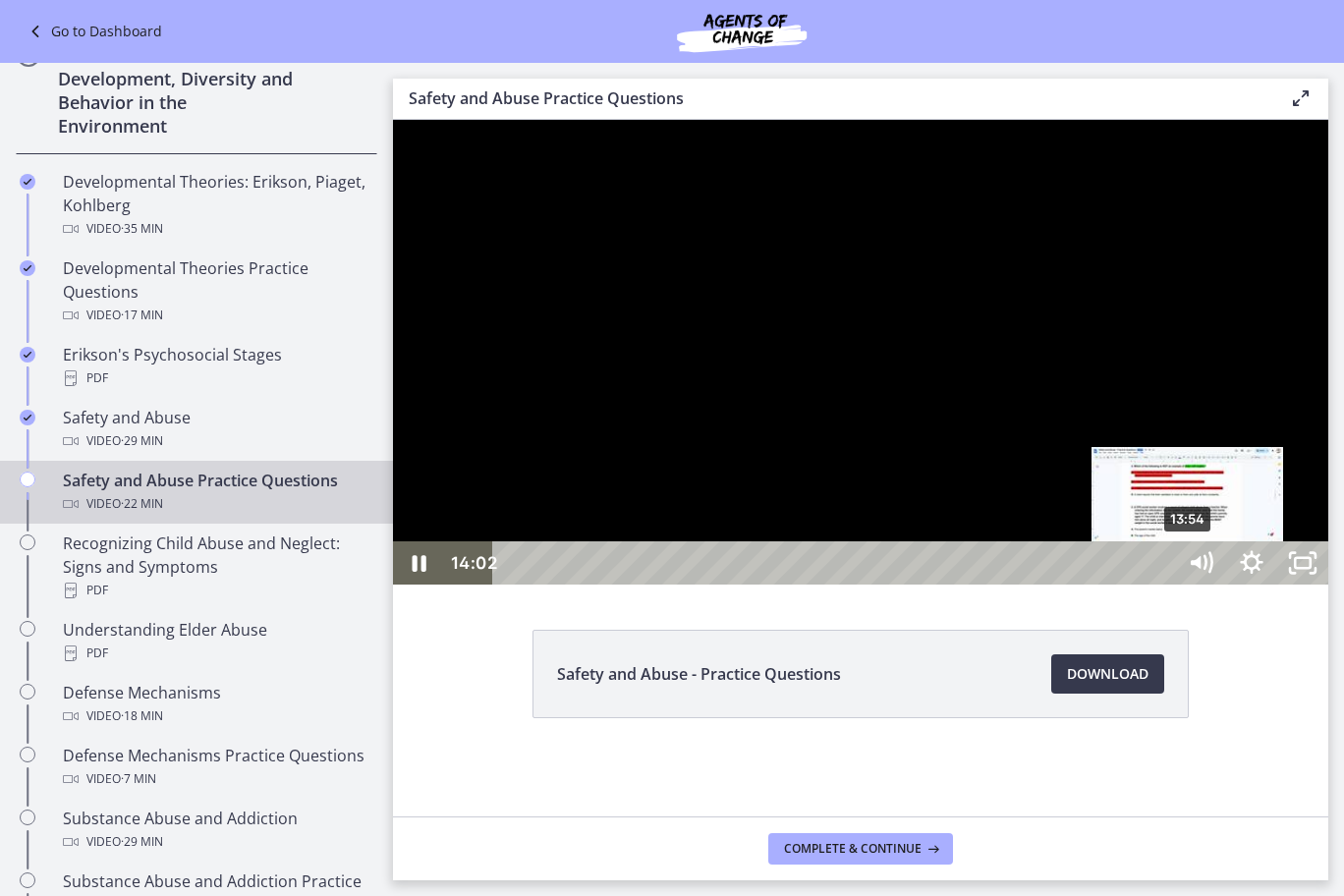 click on "13:54" at bounding box center [837, 563] 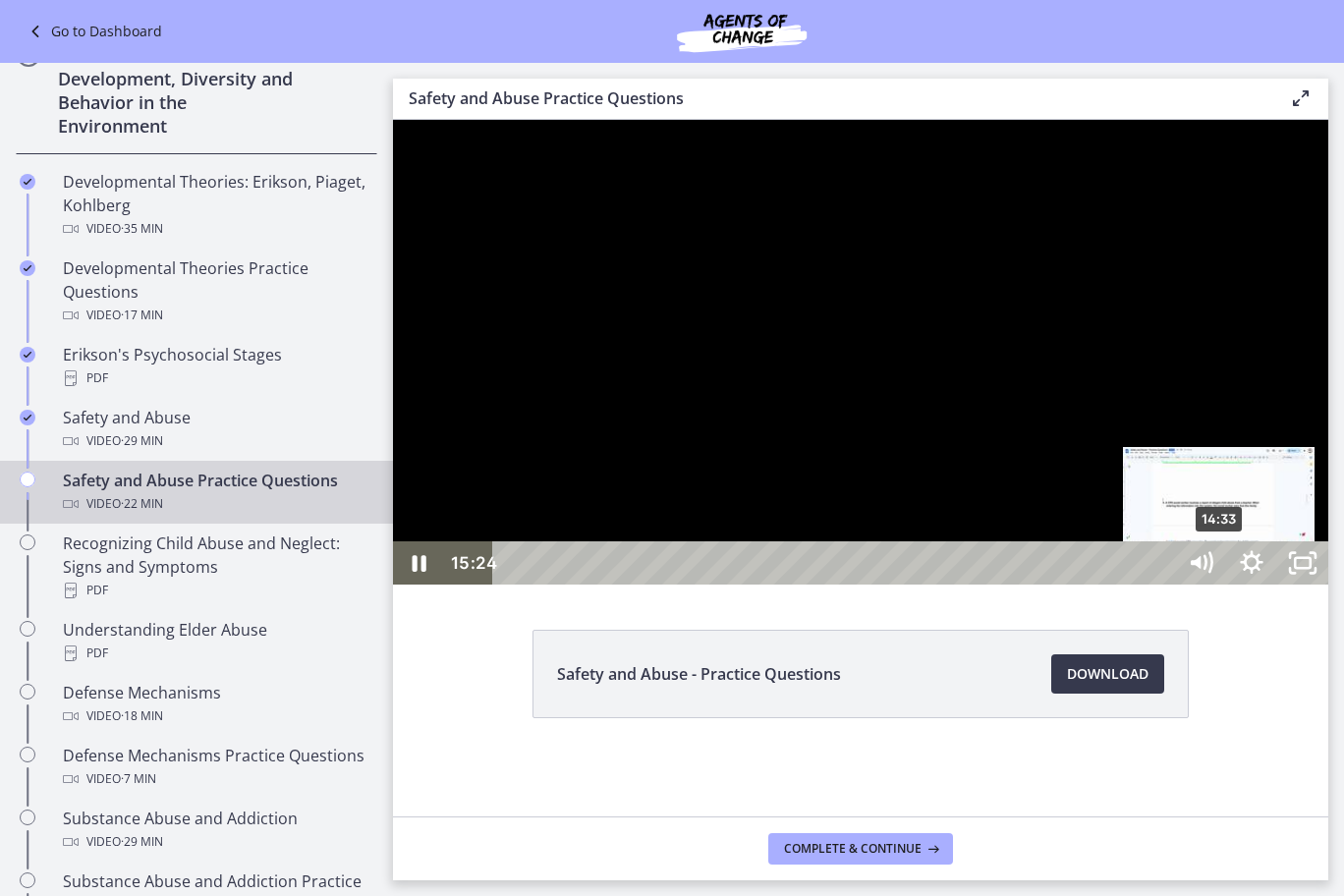 click on "14:33" at bounding box center (837, 563) 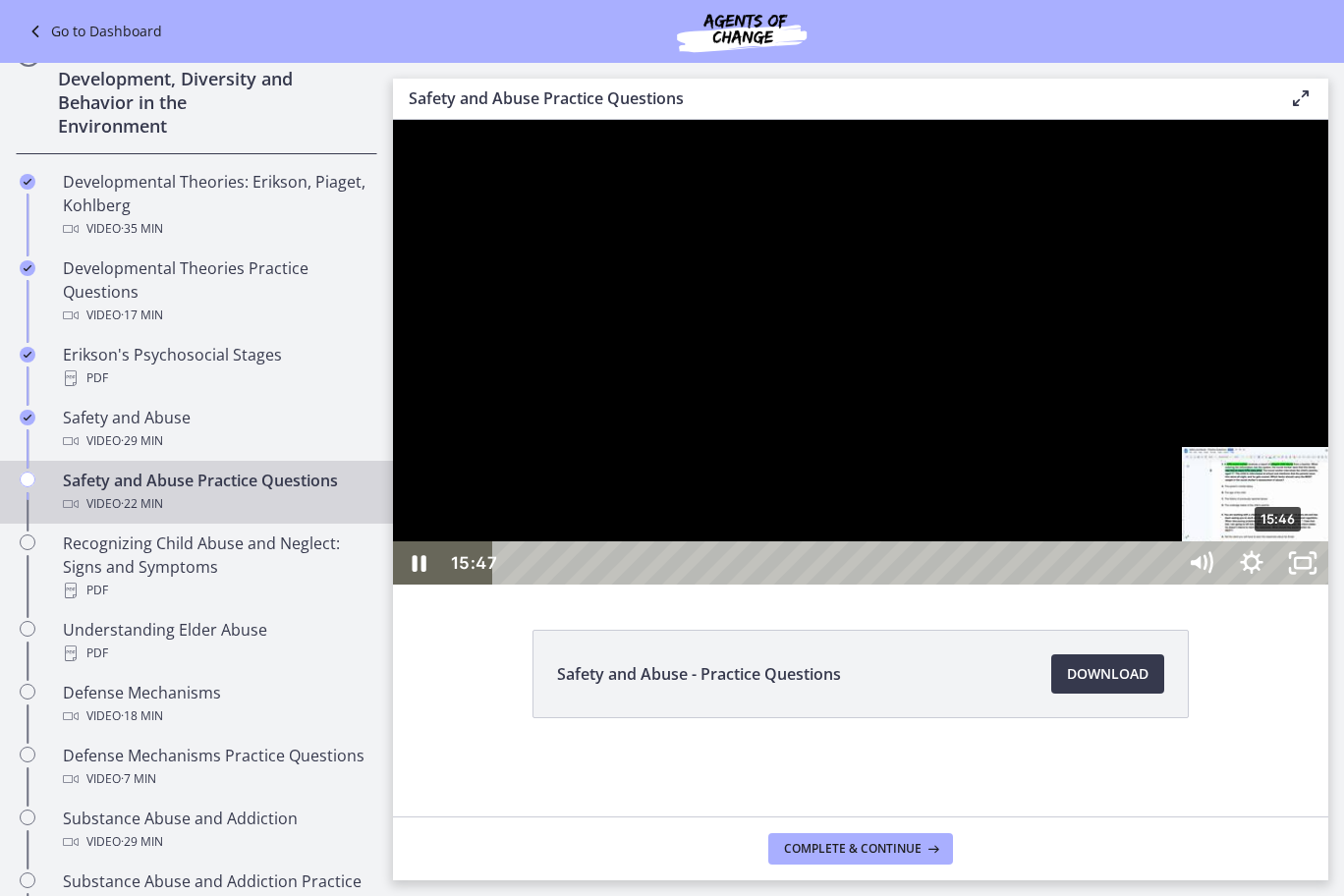 click on "15:46" at bounding box center [837, 563] 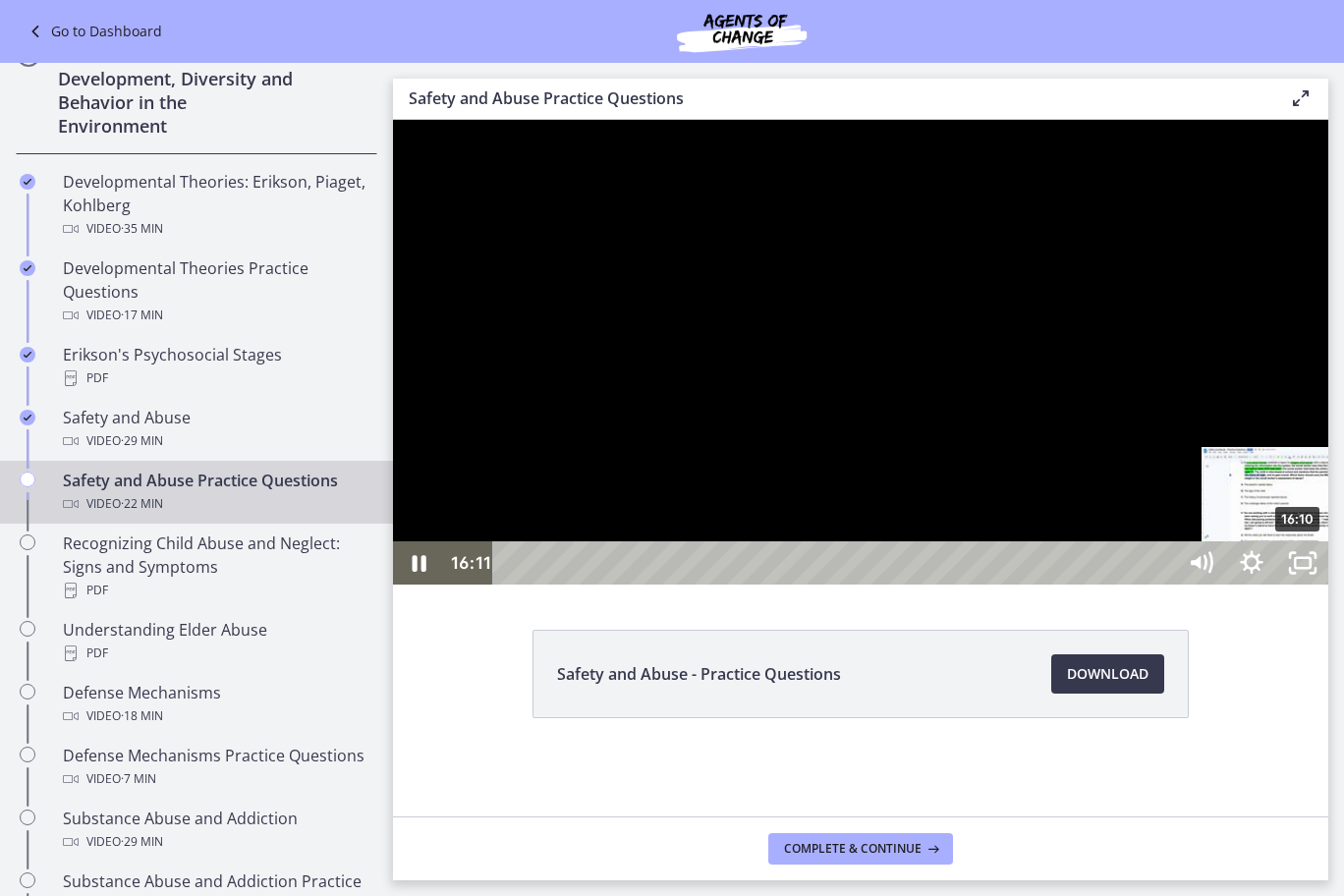 click on "16:10" at bounding box center (837, 563) 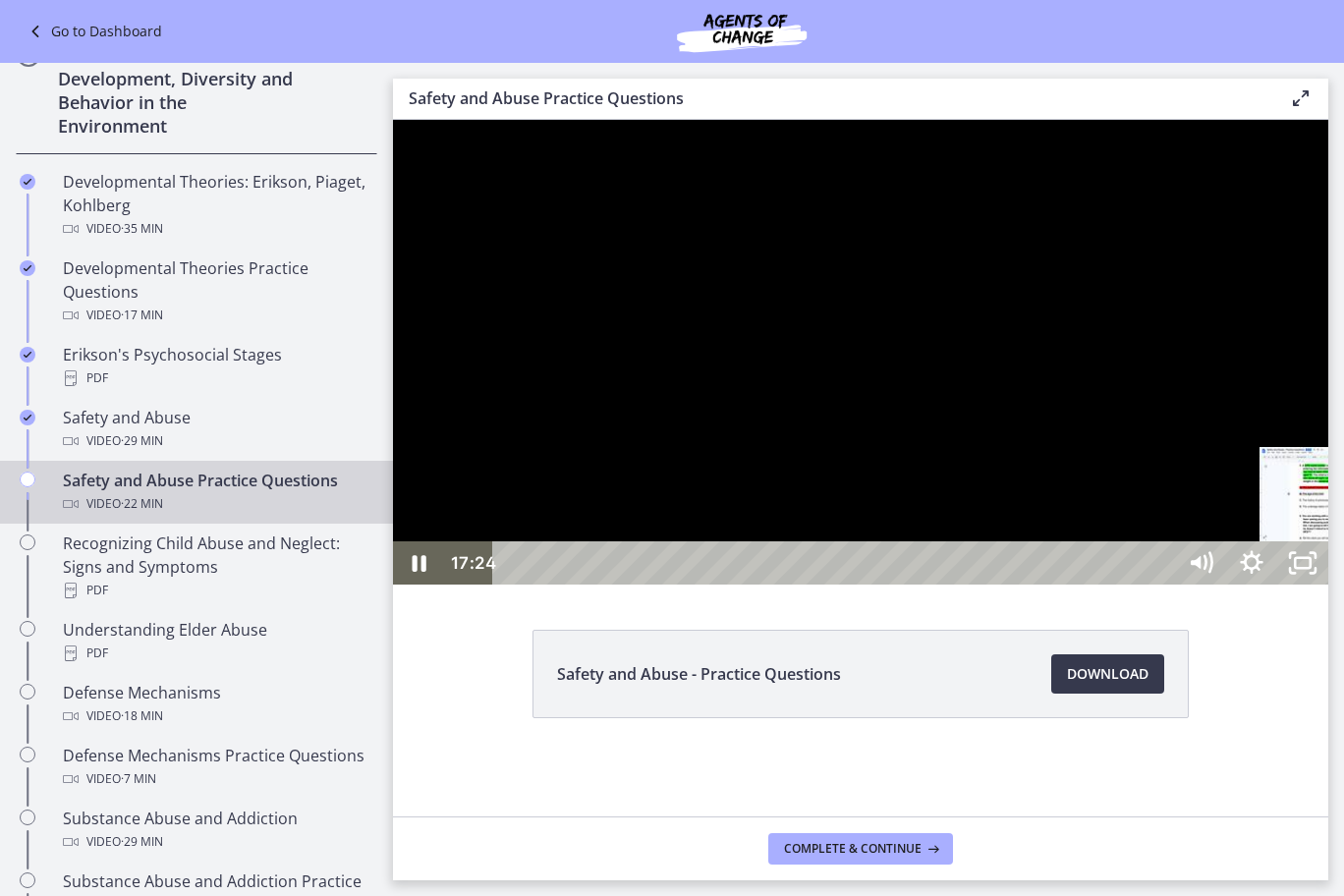 click on "17:21" at bounding box center [837, 563] 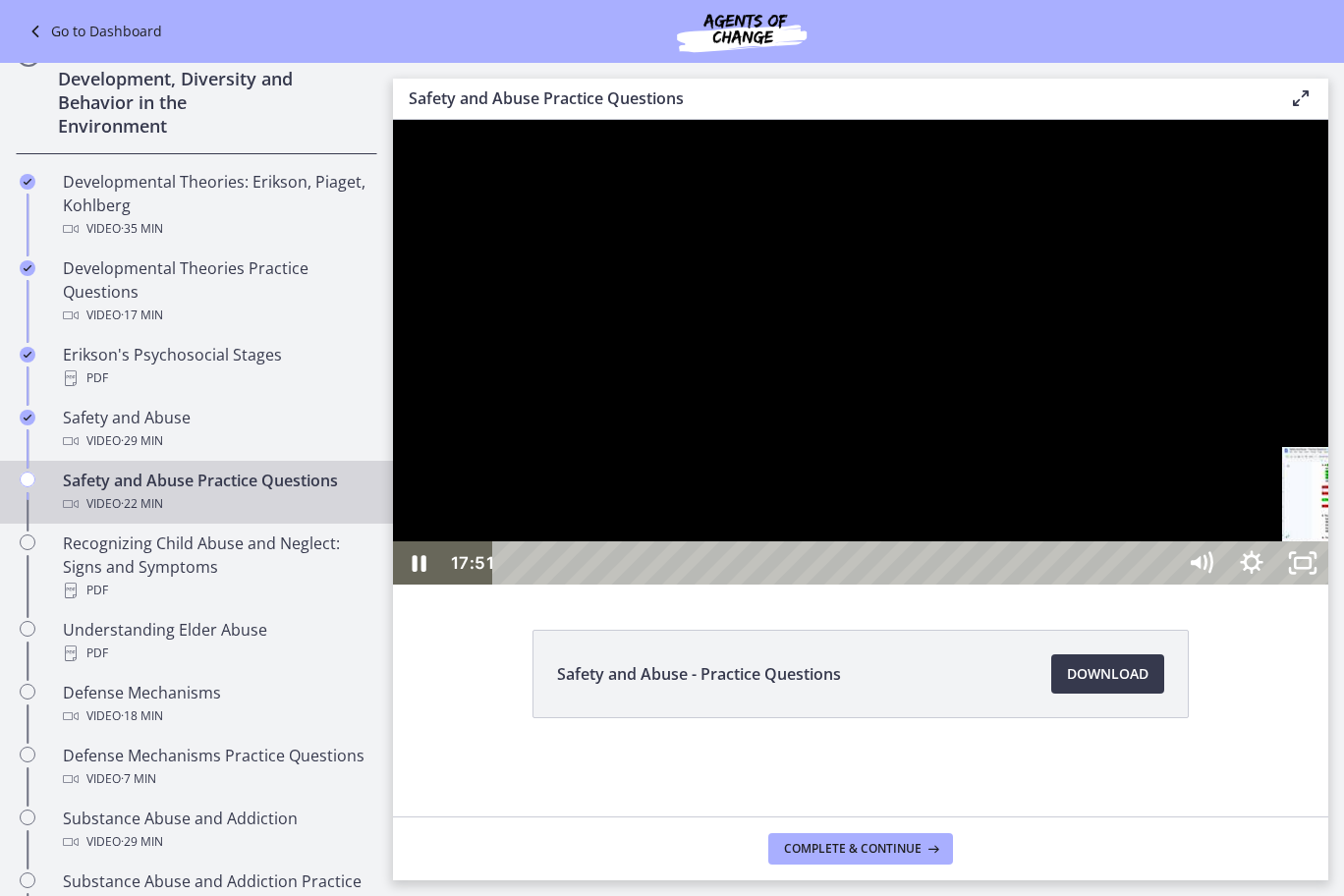 click on "17:49" at bounding box center (837, 563) 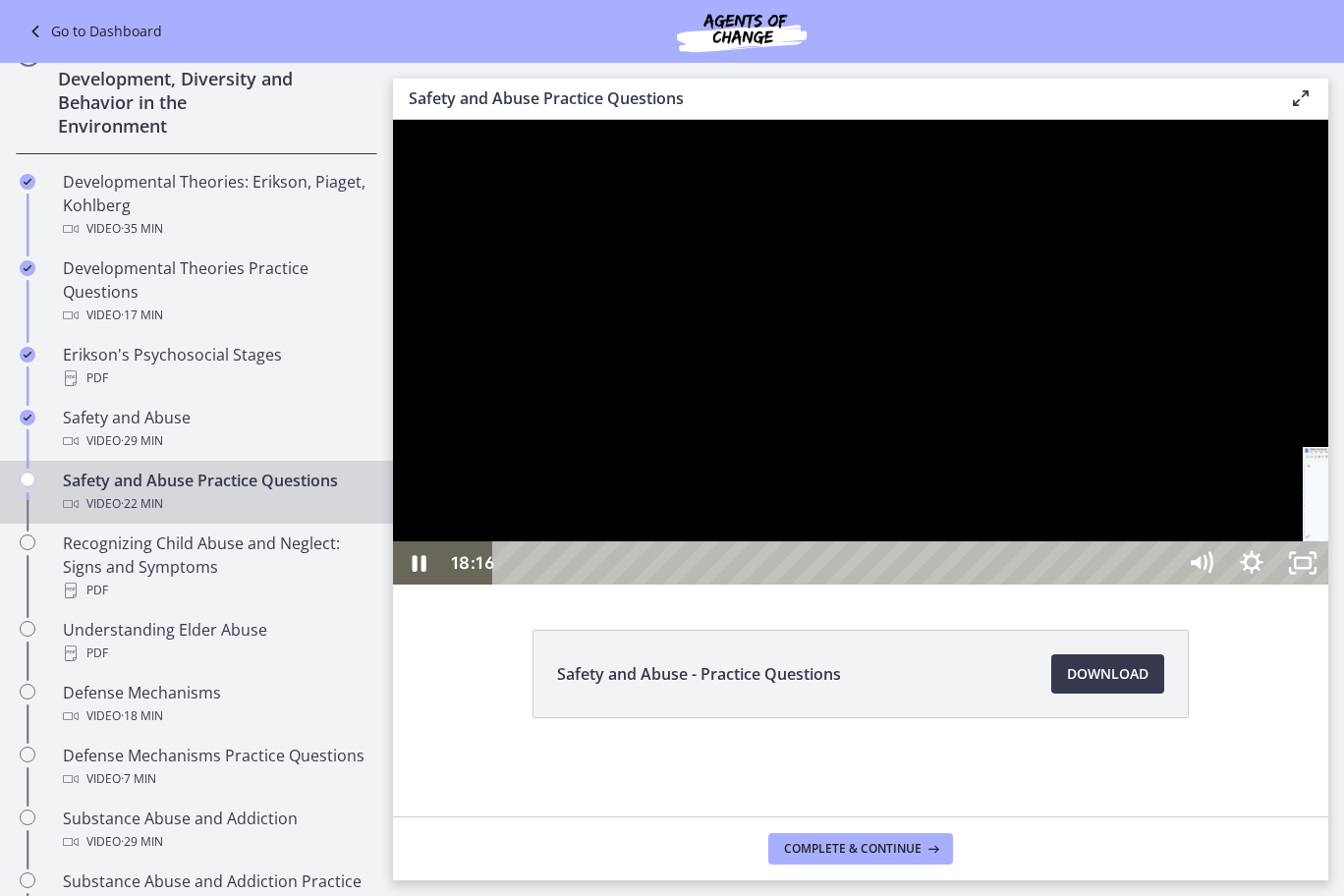 click on "18:15" at bounding box center [837, 563] 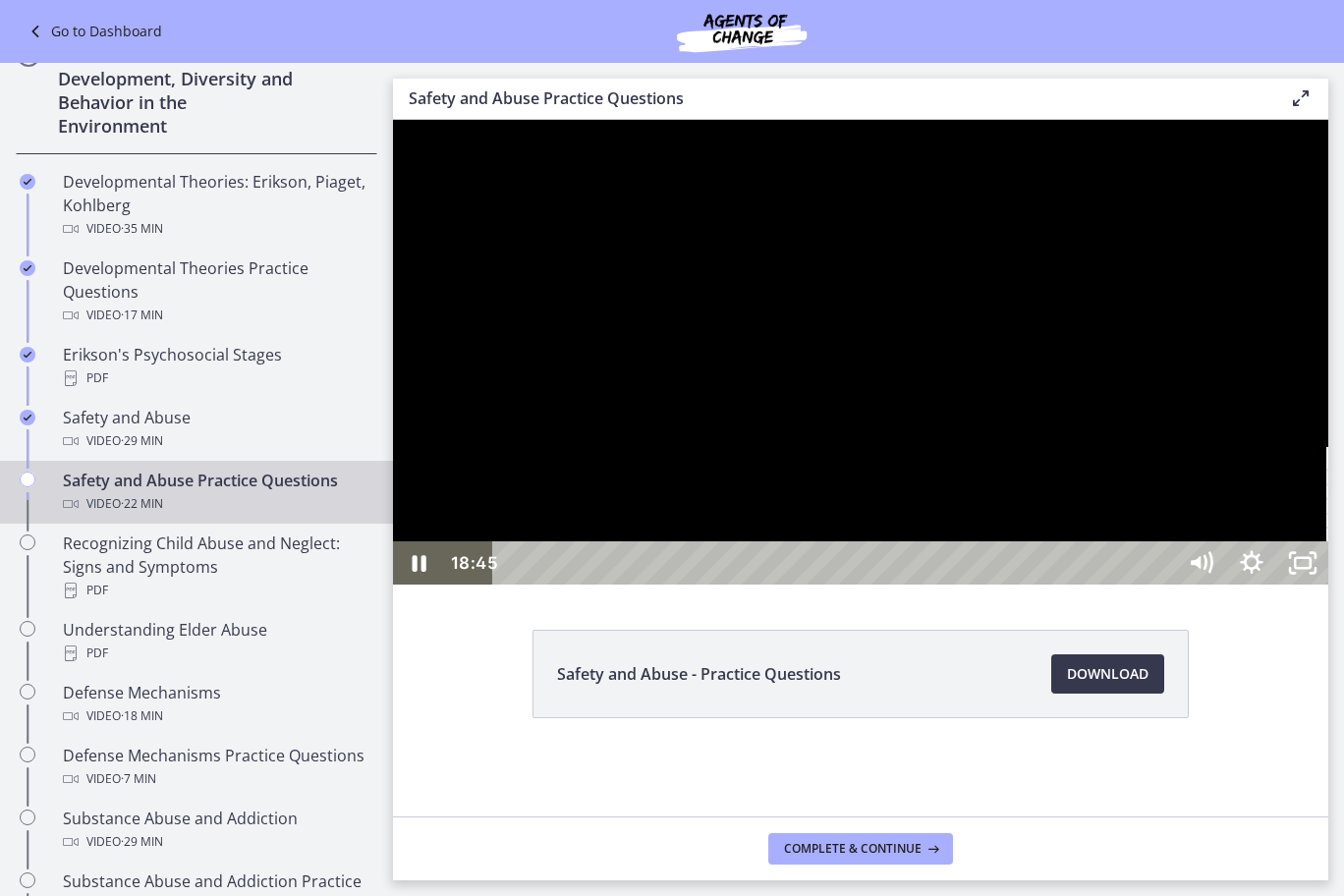 click on "18:44" at bounding box center [837, 563] 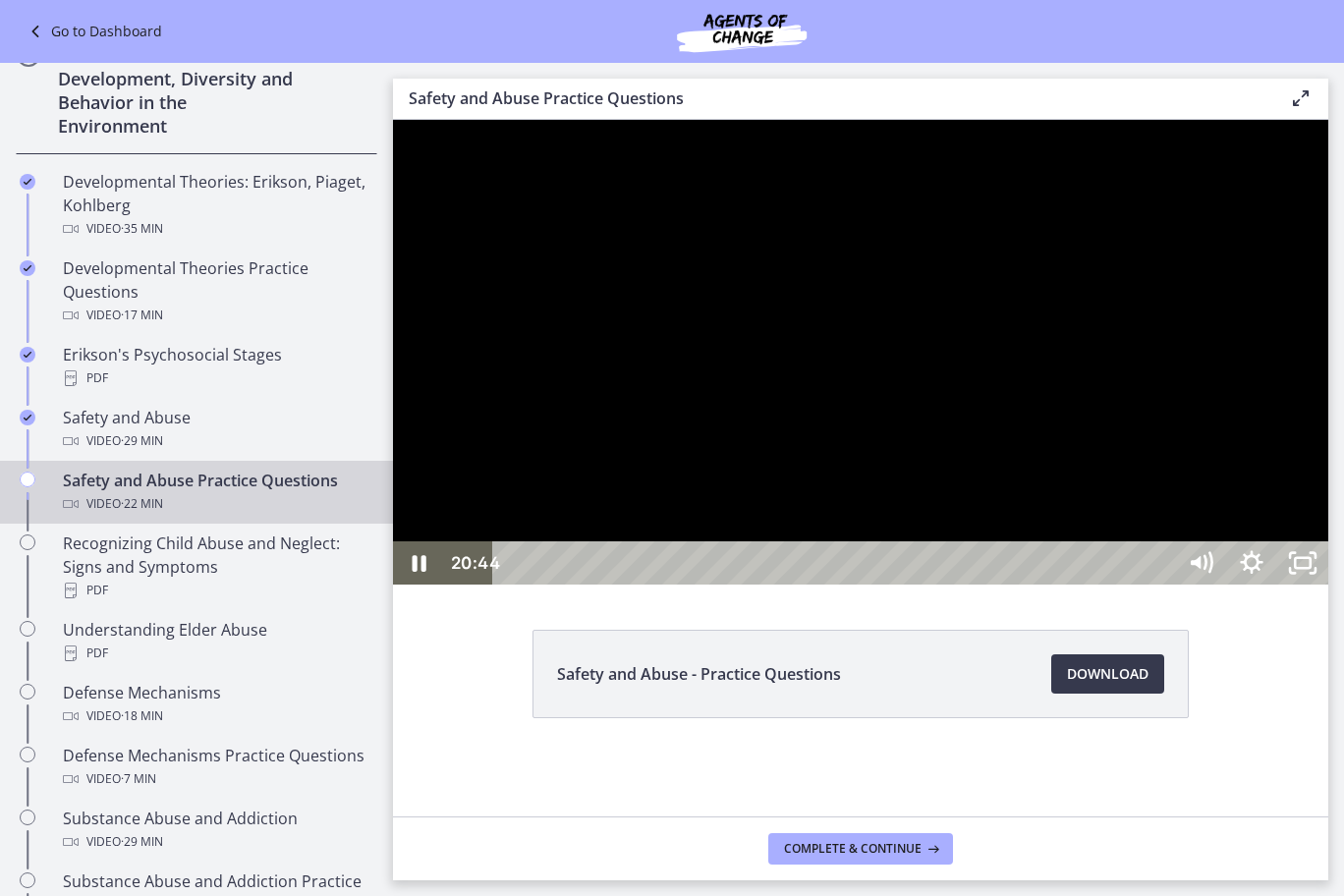click on "20:43" at bounding box center [837, 563] 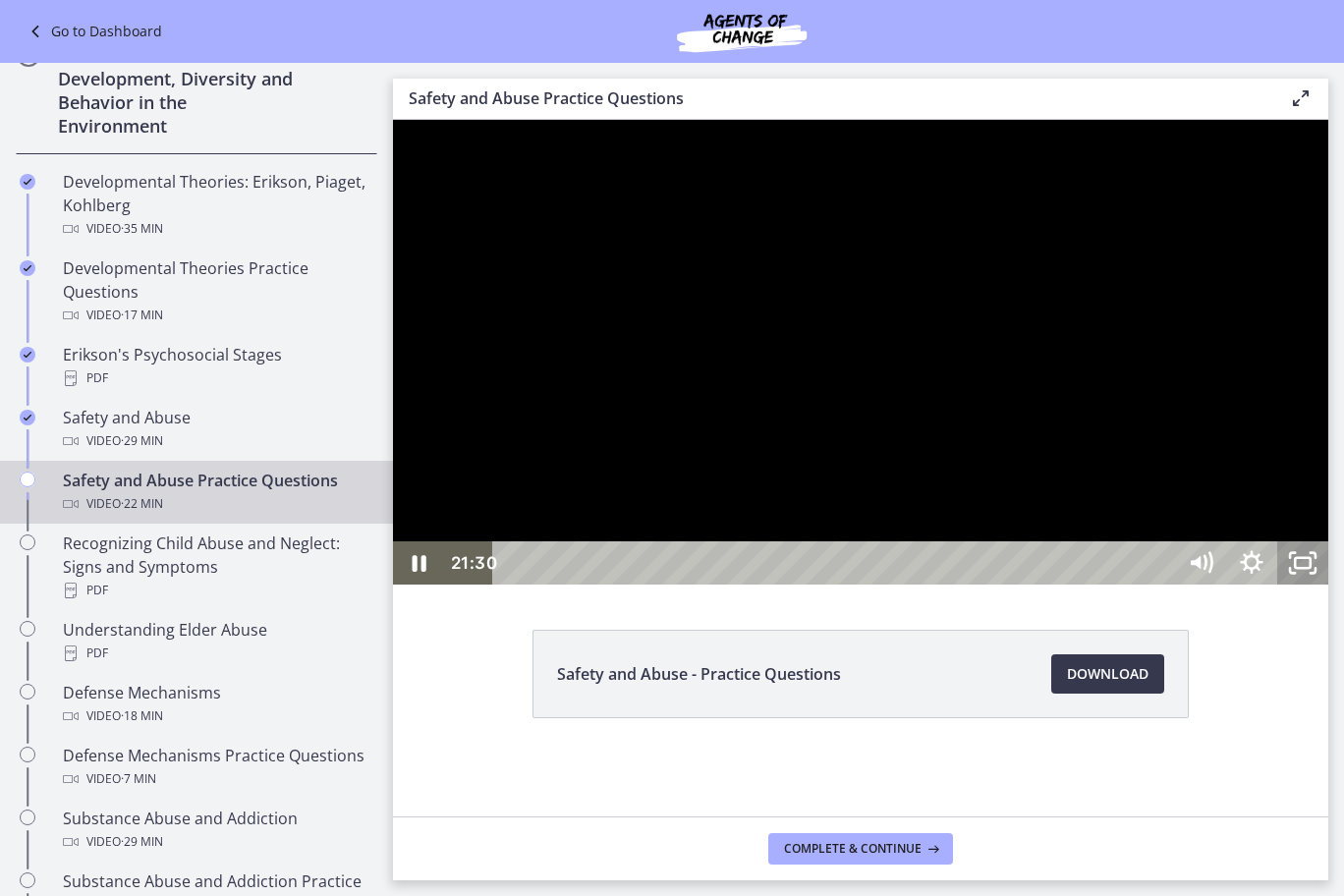click 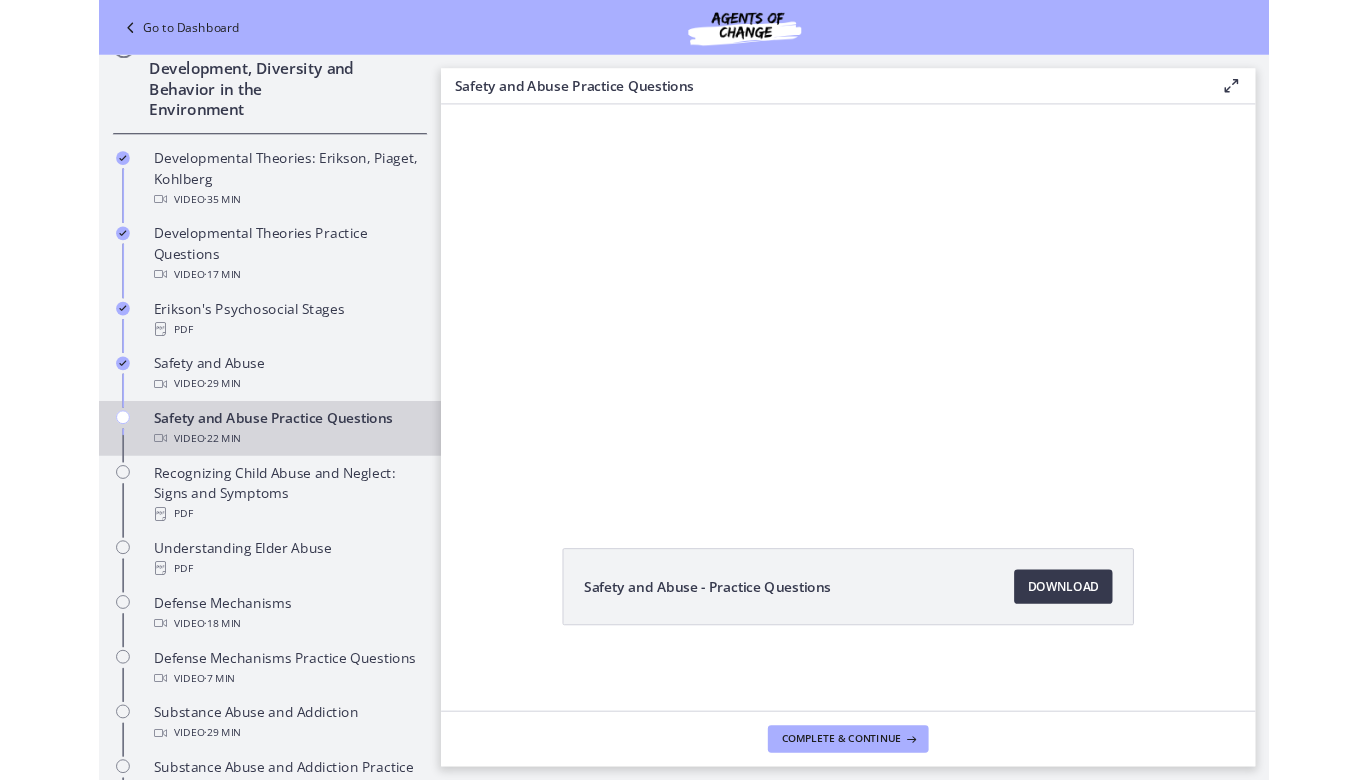 scroll, scrollTop: 606, scrollLeft: 0, axis: vertical 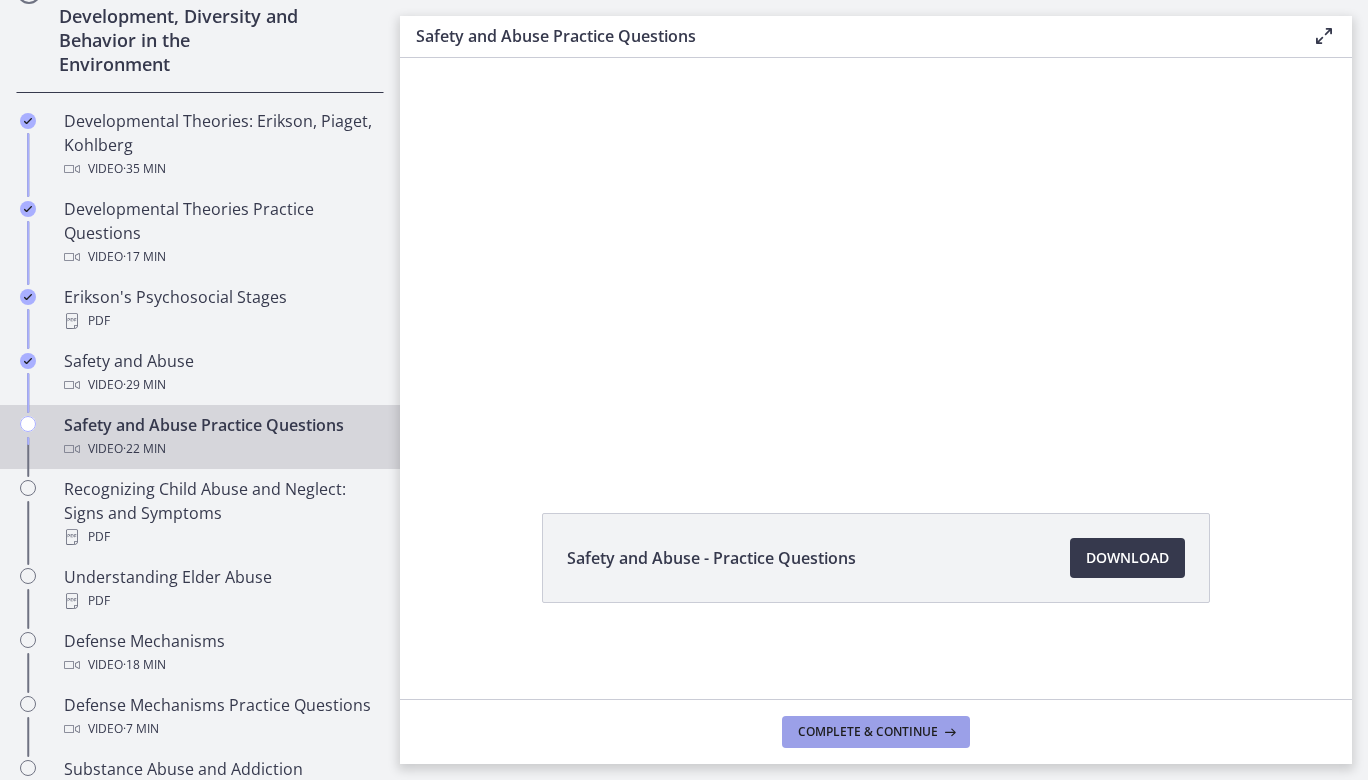 click on "Complete & continue" at bounding box center [868, 732] 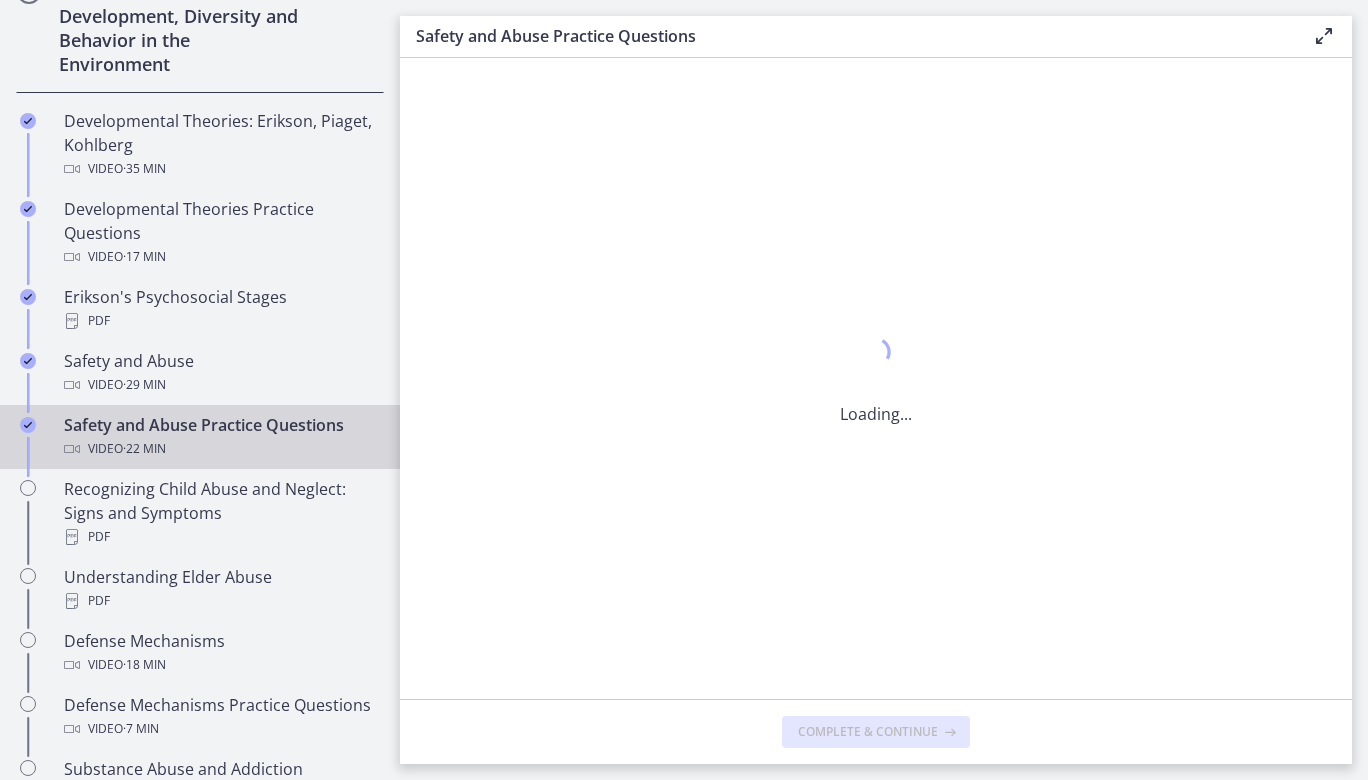 scroll, scrollTop: 0, scrollLeft: 0, axis: both 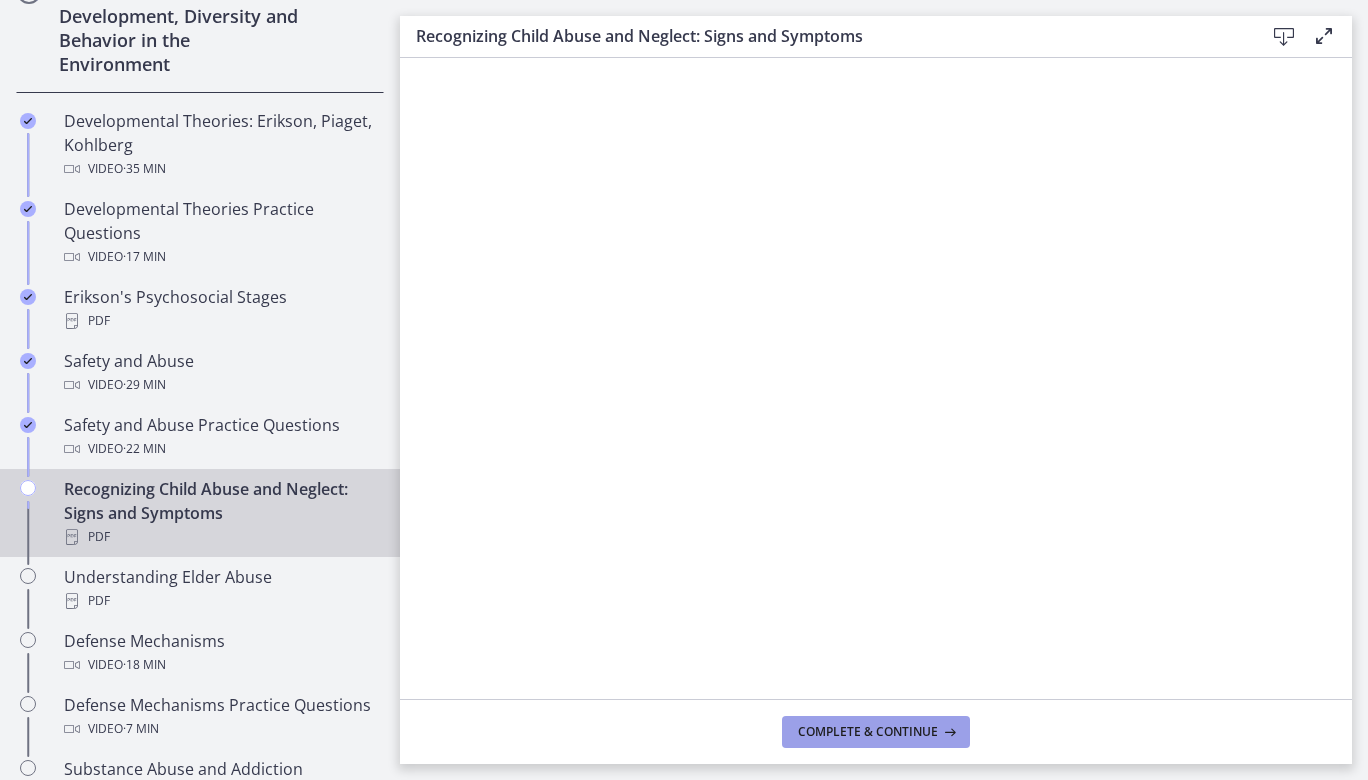 click on "Complete & continue" at bounding box center (876, 732) 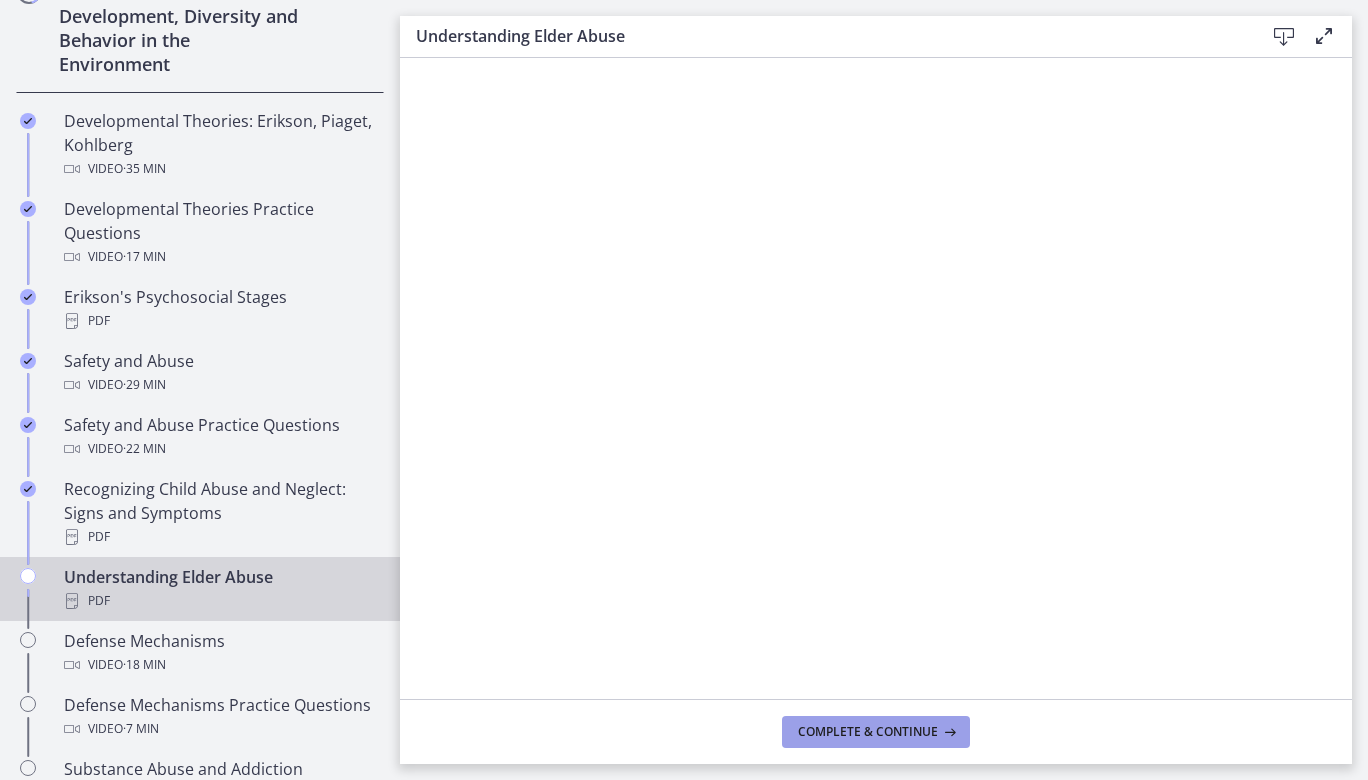click on "Complete & continue" at bounding box center (868, 732) 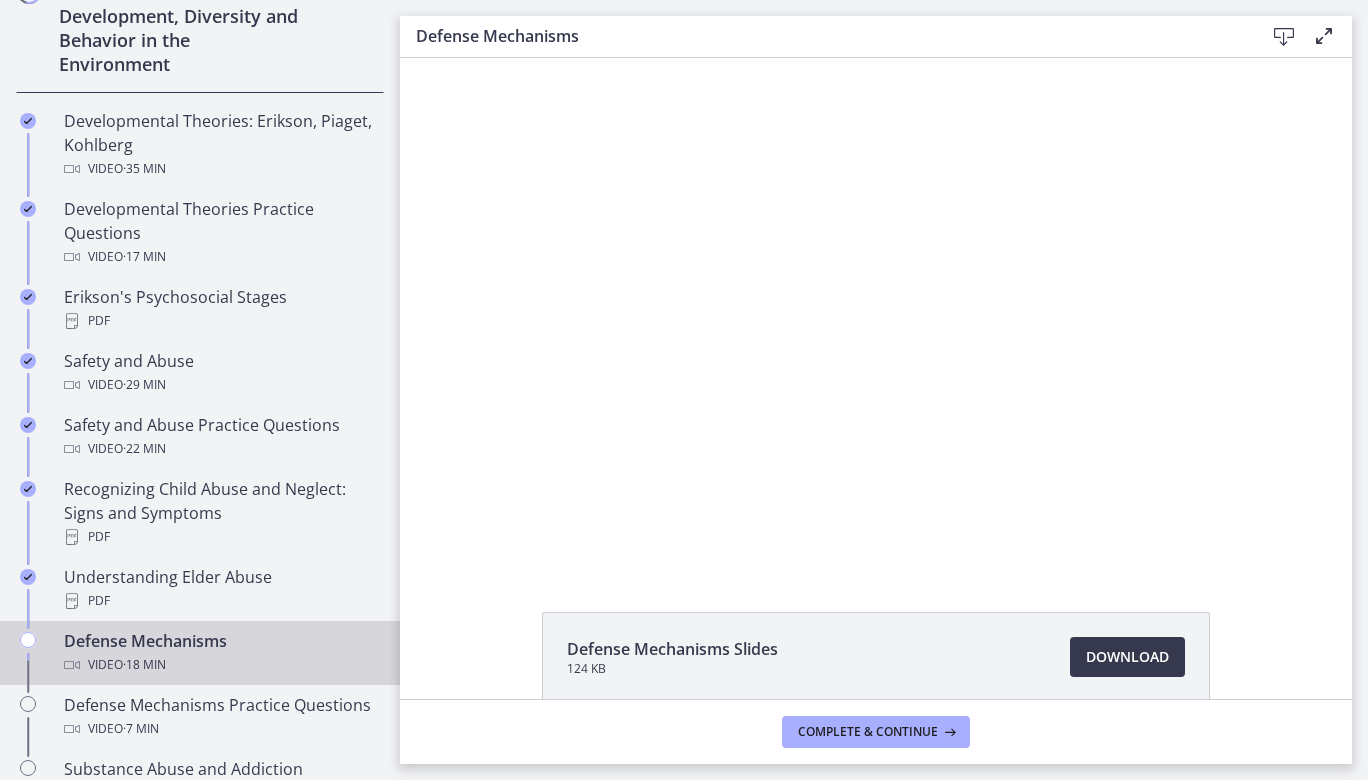 scroll, scrollTop: 0, scrollLeft: 0, axis: both 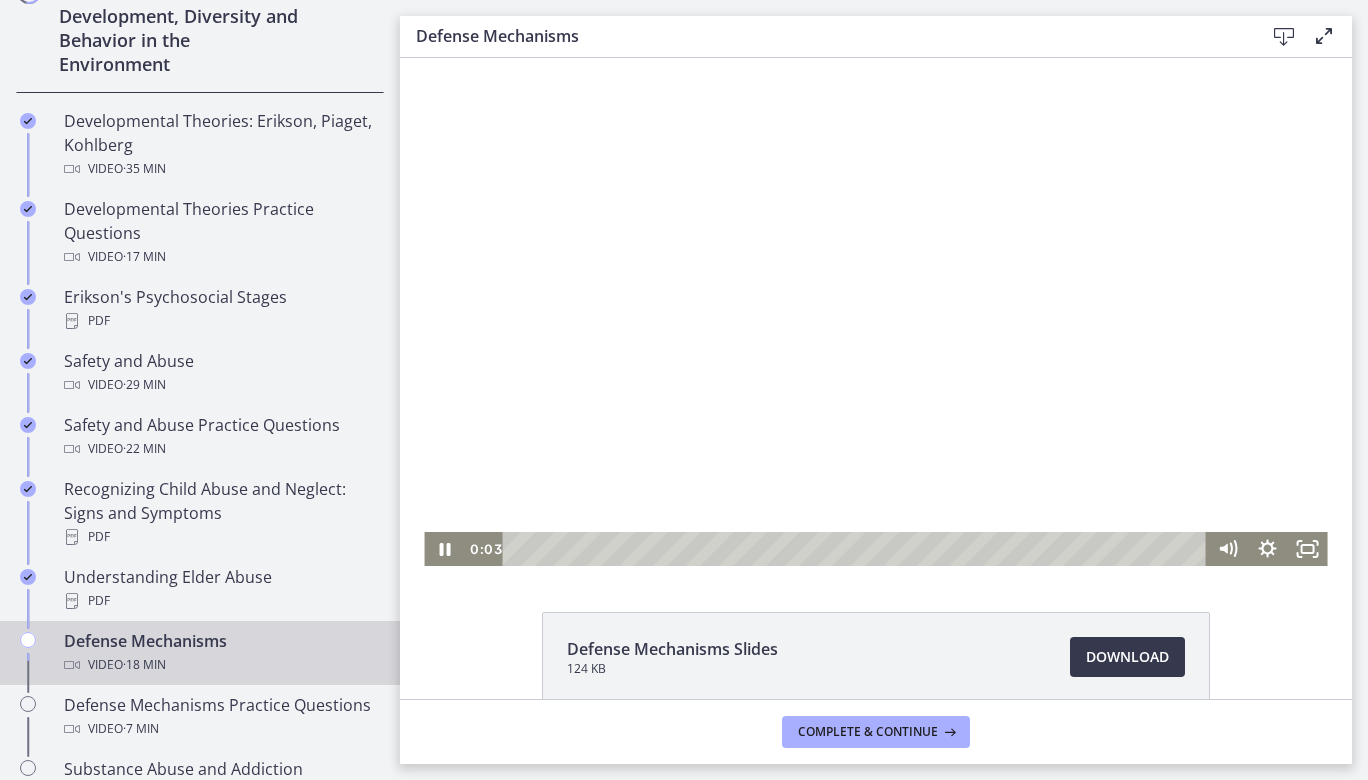 click at bounding box center [875, 312] 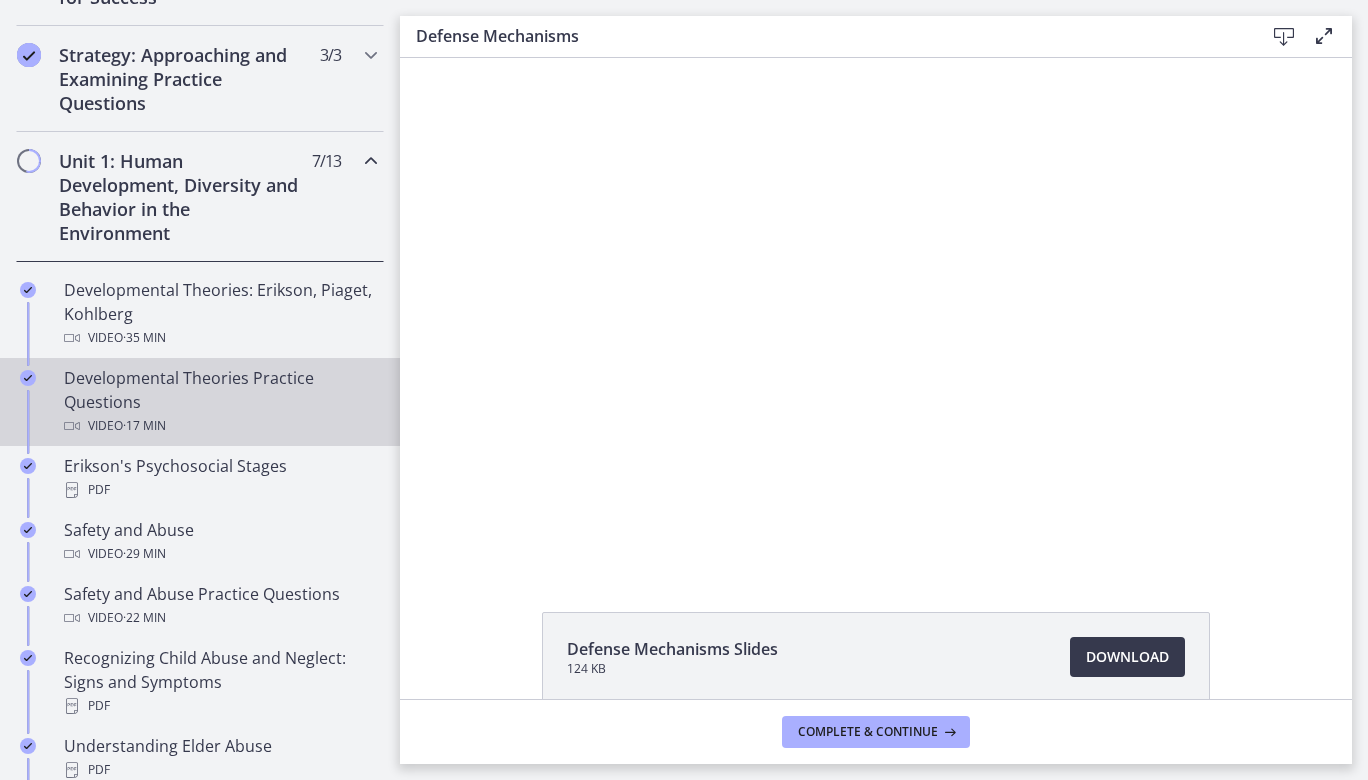 scroll, scrollTop: 464, scrollLeft: 0, axis: vertical 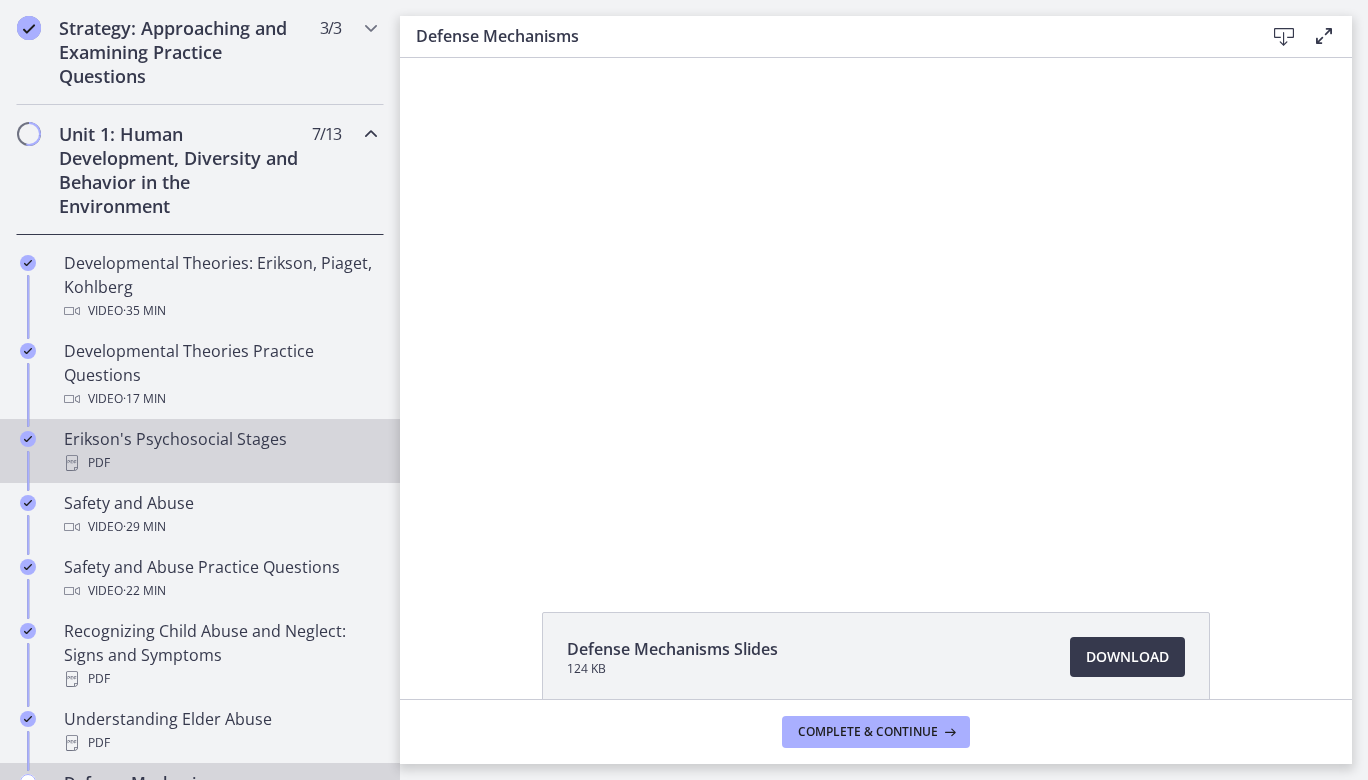 click on "Erikson's Psychosocial Stages
PDF" at bounding box center [220, 451] 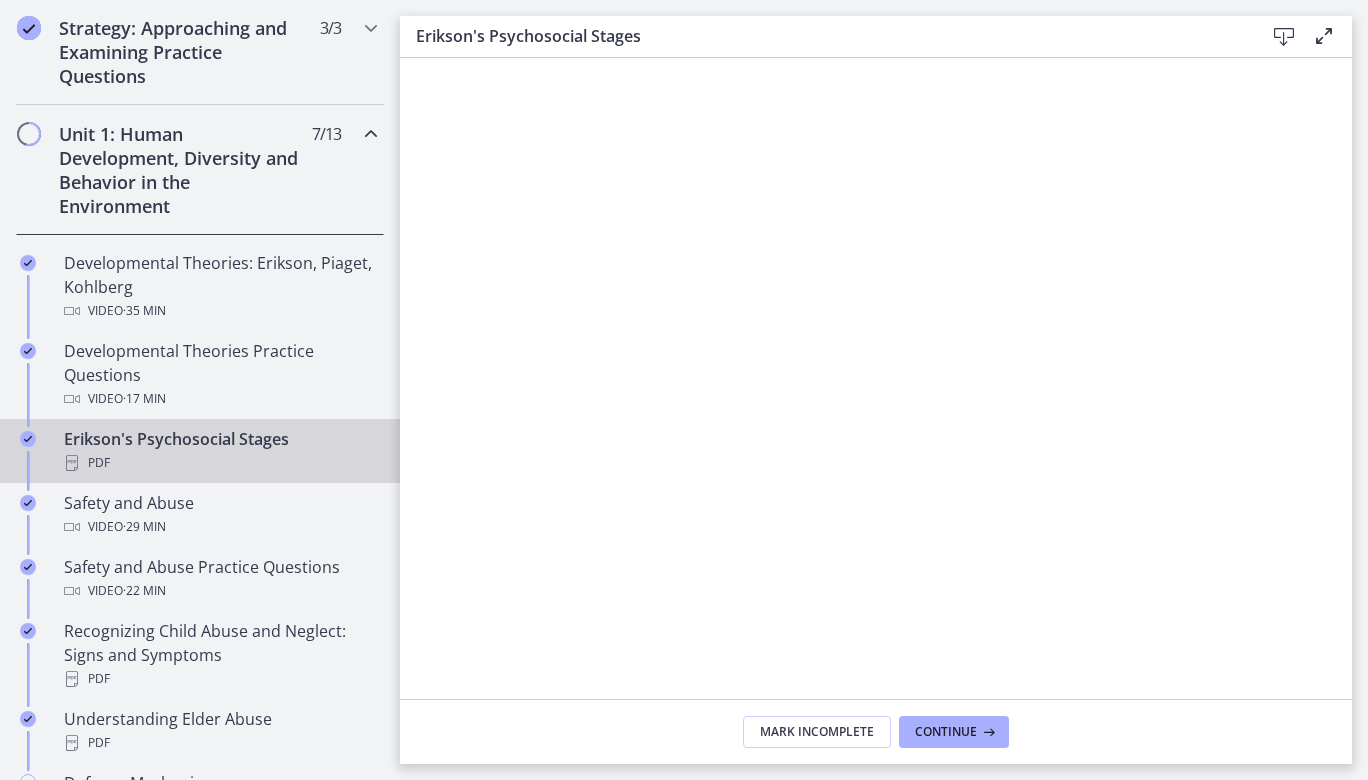 click on "Erikson's Psychosocial Stages
PDF" at bounding box center [220, 451] 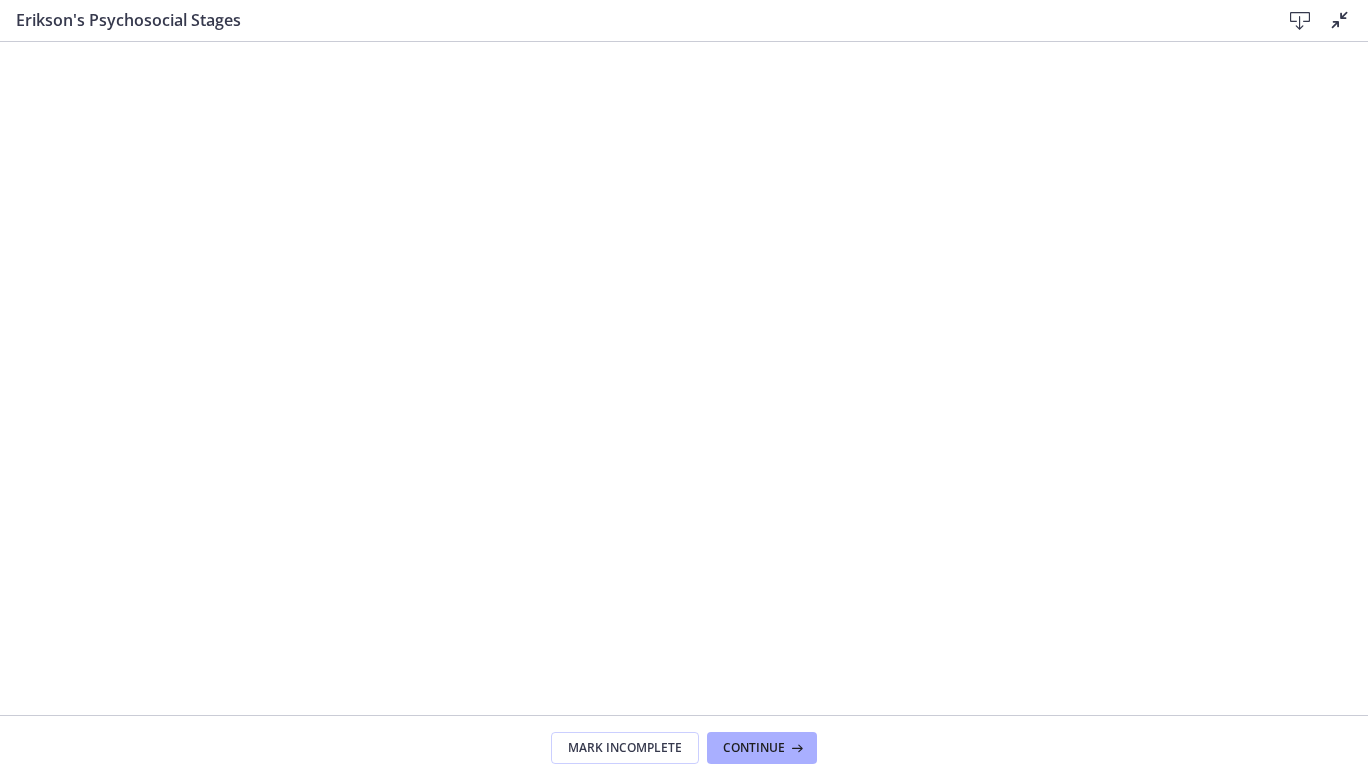click at bounding box center (1300, 21) 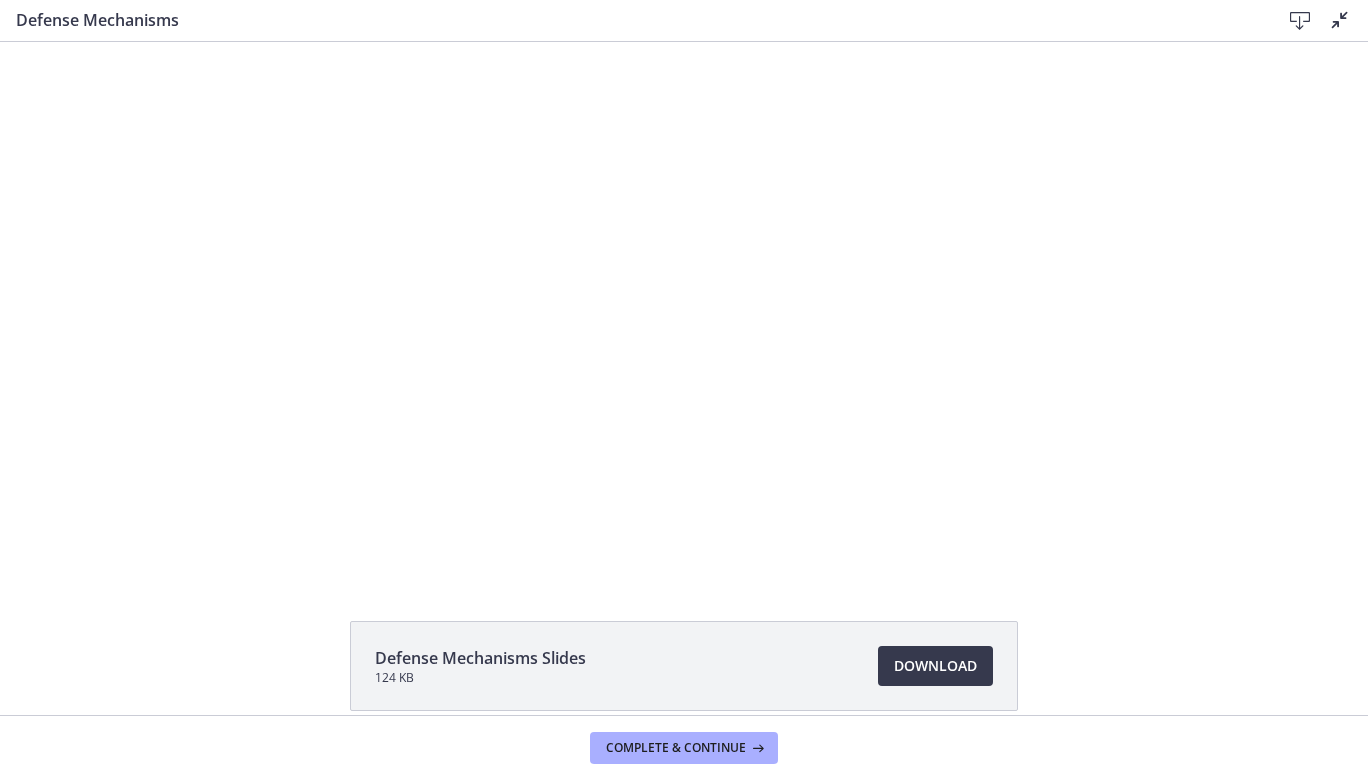 scroll, scrollTop: 0, scrollLeft: 0, axis: both 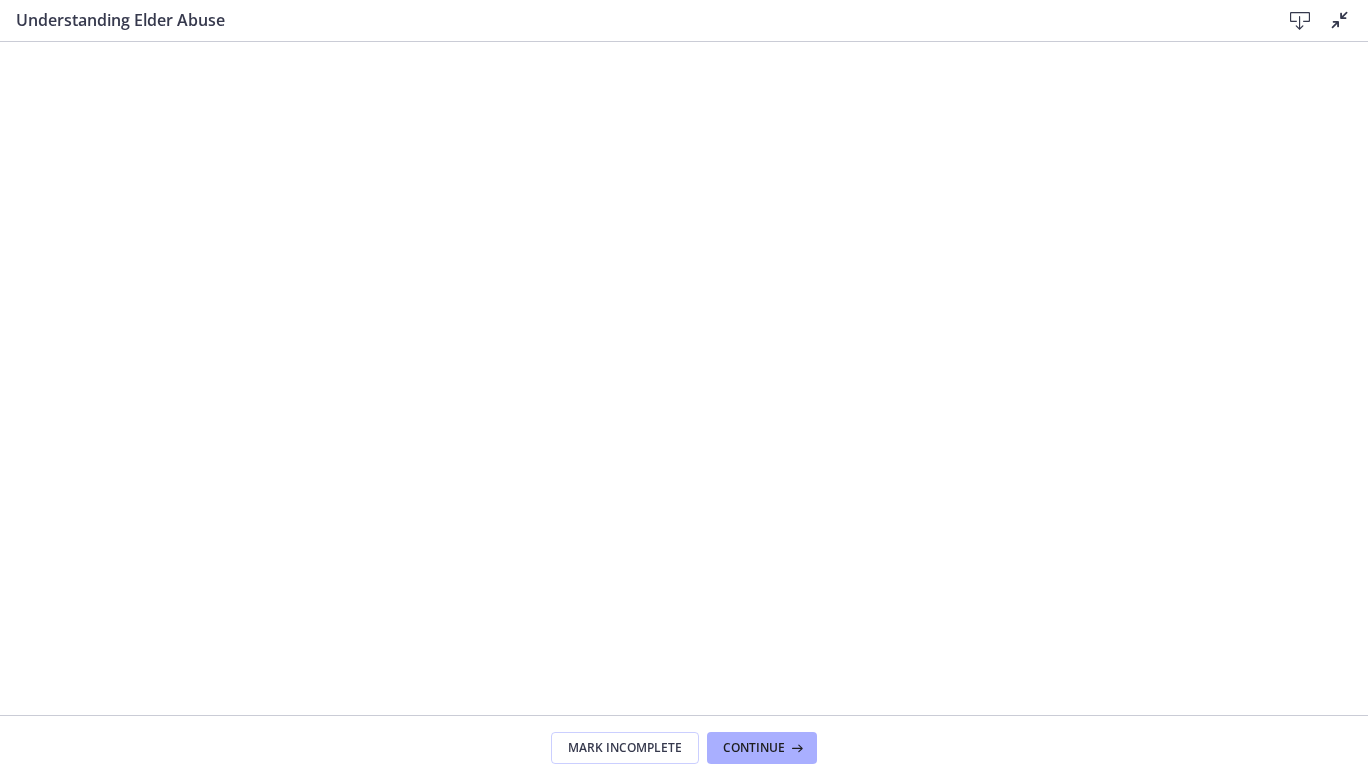 click at bounding box center [1340, 20] 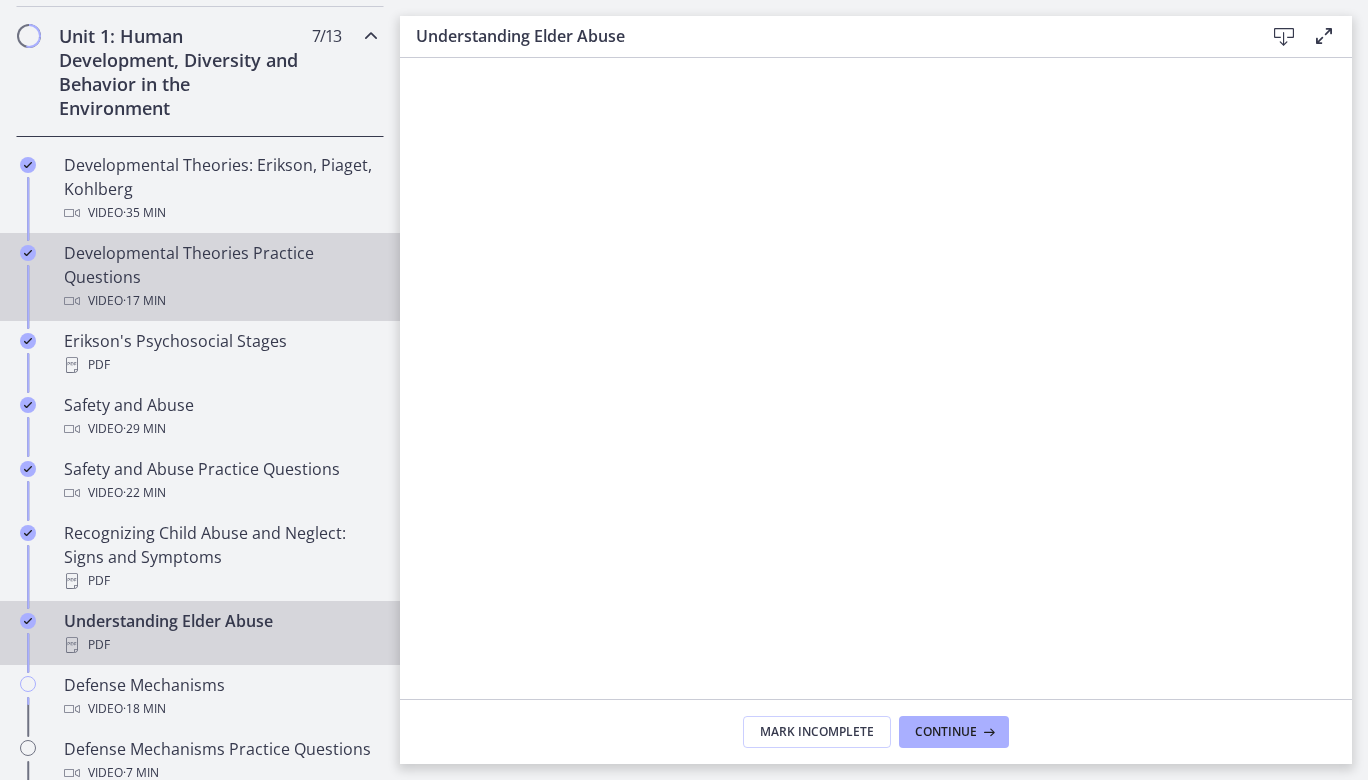 scroll, scrollTop: 565, scrollLeft: 0, axis: vertical 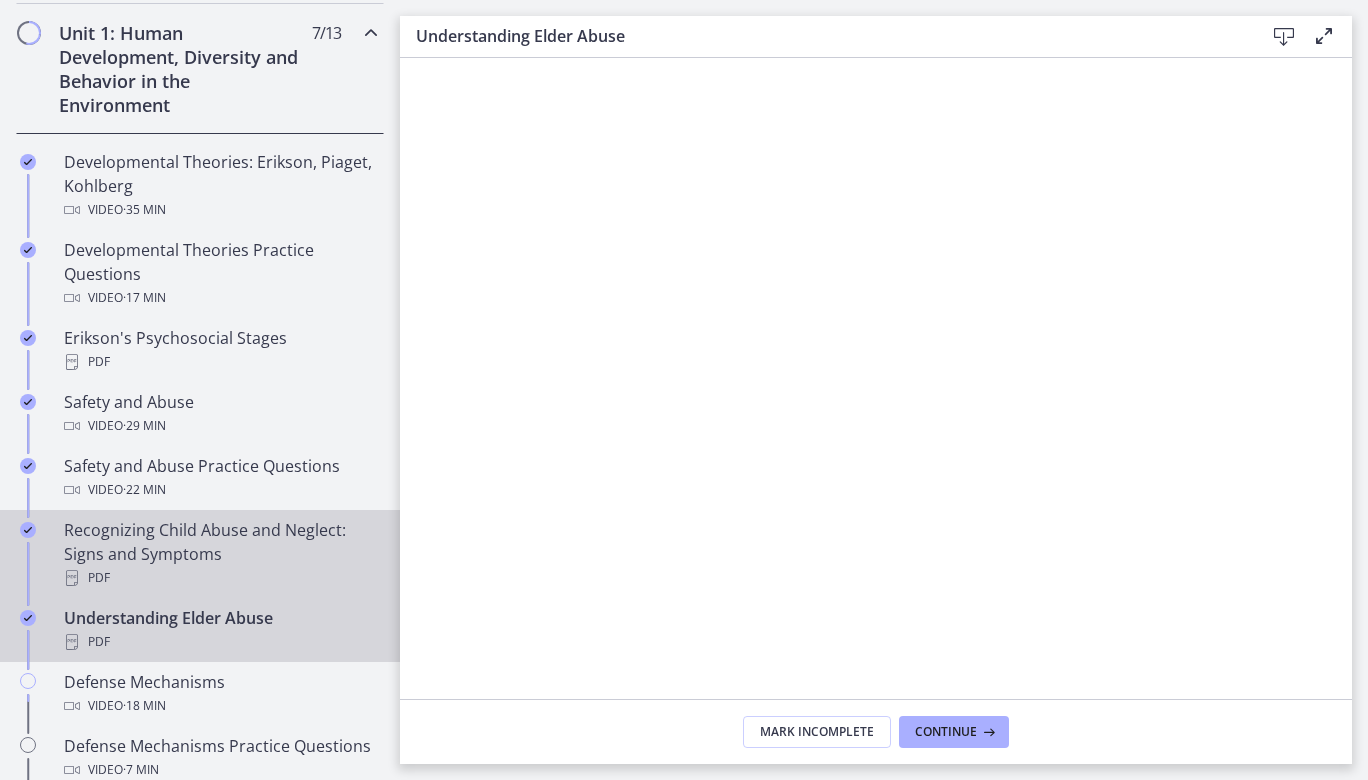click on "Recognizing Child Abuse and Neglect: Signs and Symptoms
PDF" at bounding box center (220, 554) 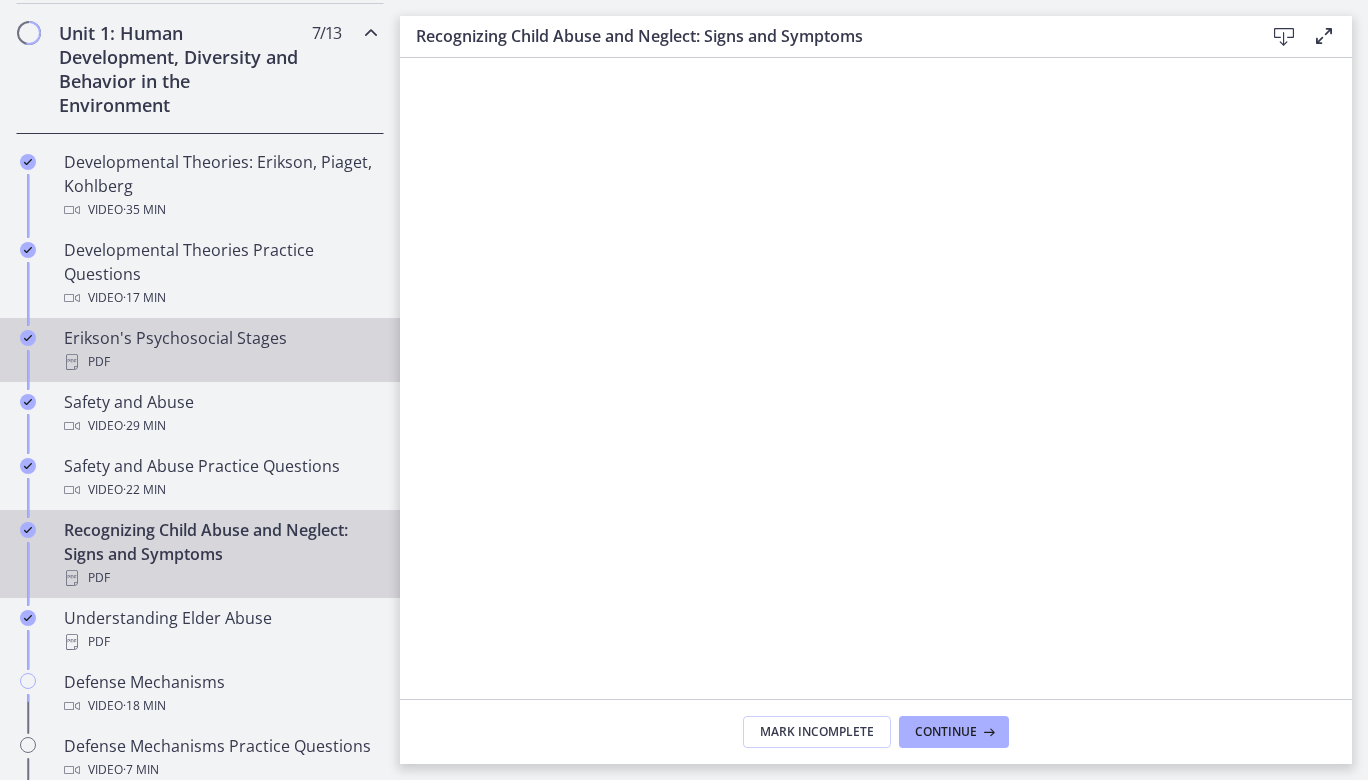 click on "PDF" at bounding box center (220, 362) 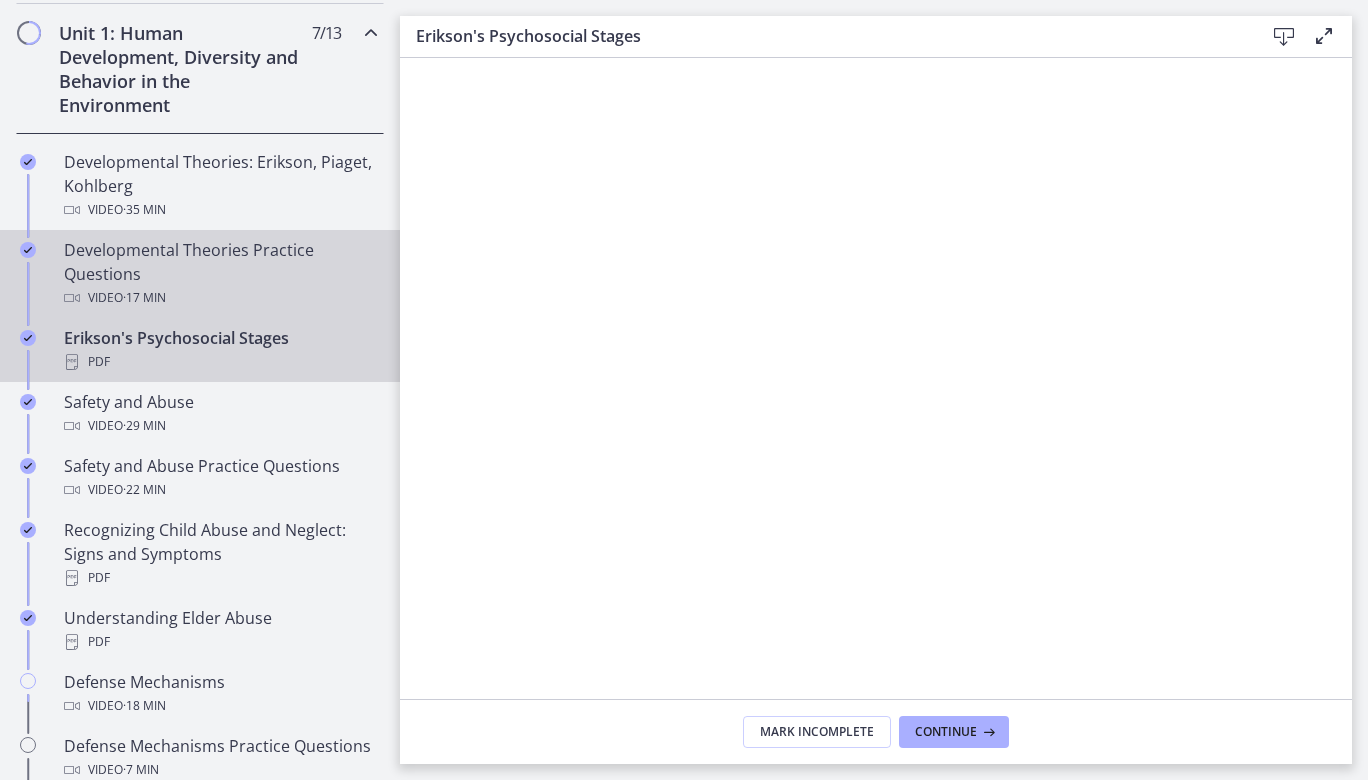 click on "Developmental Theories Practice Questions
Video
·  17 min" at bounding box center [220, 274] 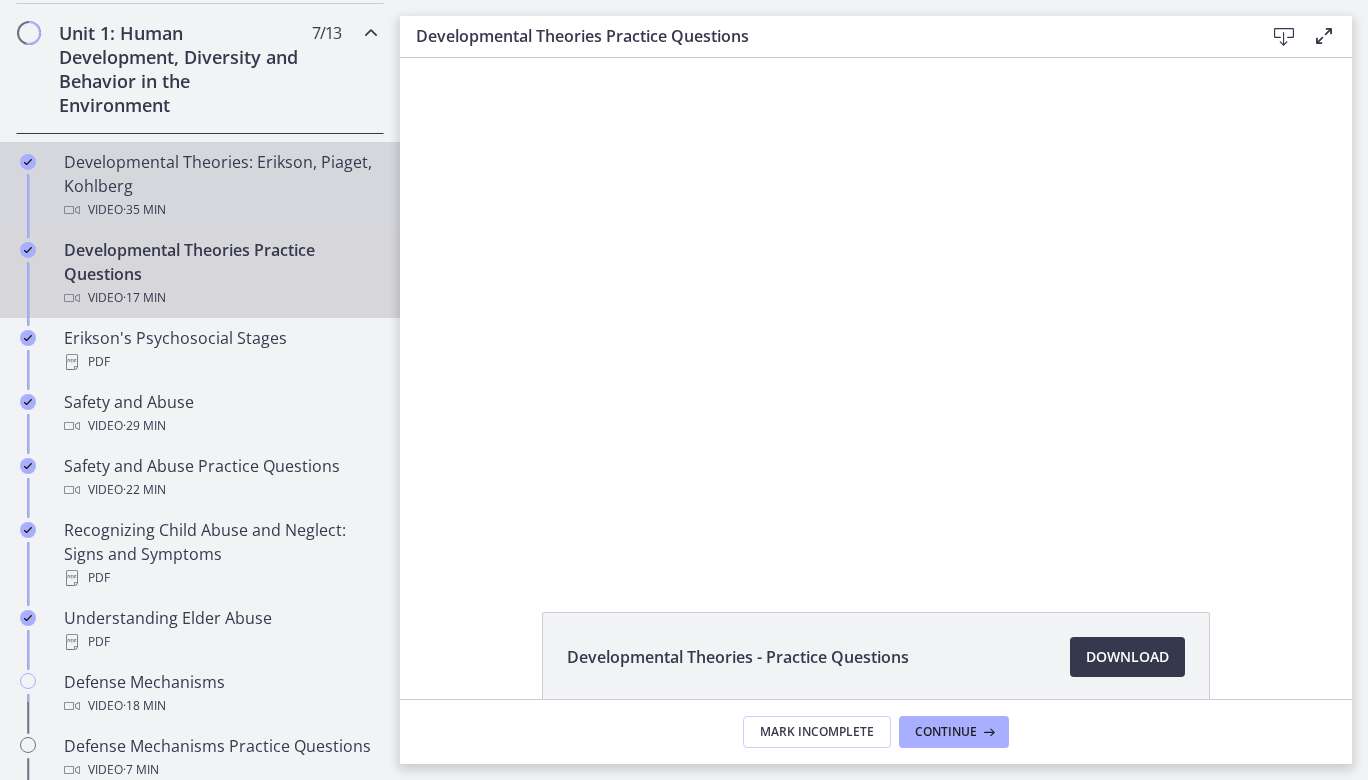 click on "Developmental Theories: Erikson, Piaget, Kohlberg
Video
·  35 min" at bounding box center [220, 186] 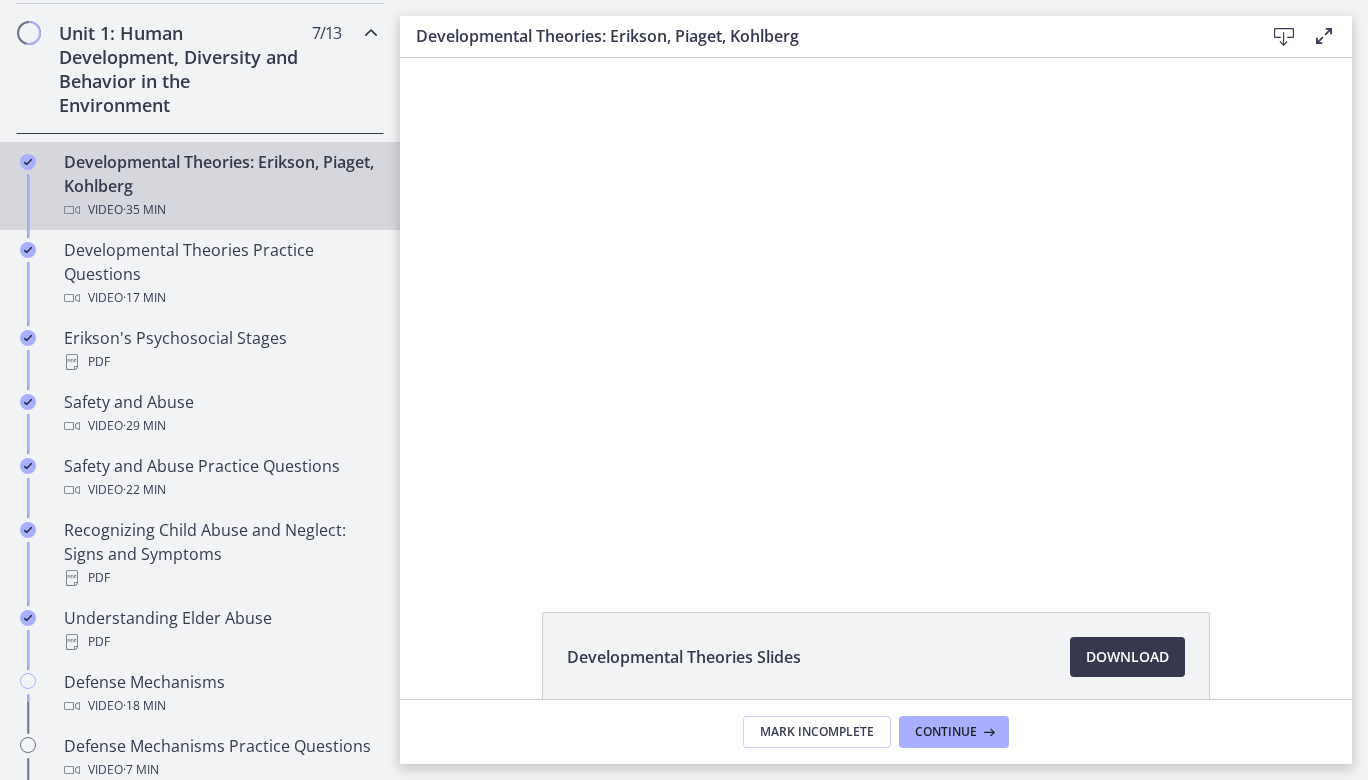 scroll, scrollTop: 0, scrollLeft: 0, axis: both 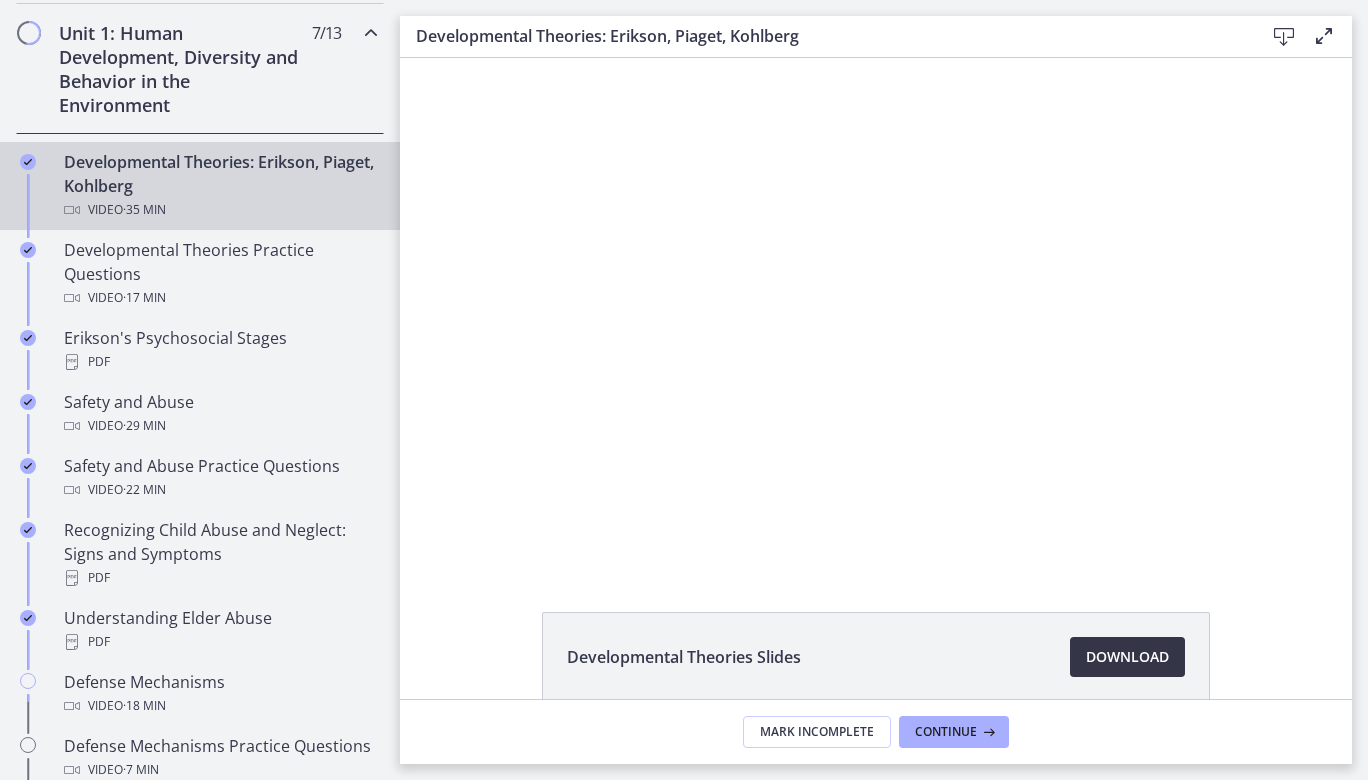 click on "Download
Opens in a new window" at bounding box center (1127, 657) 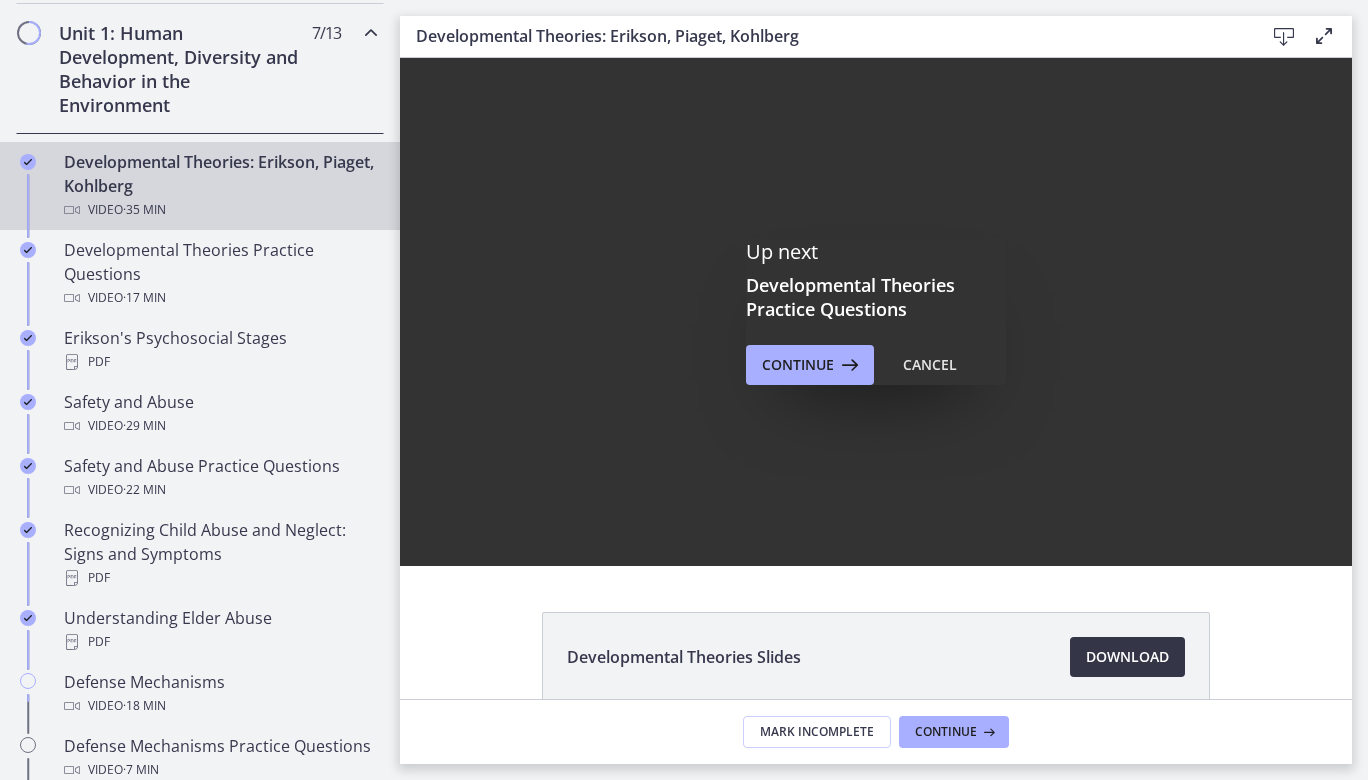 scroll, scrollTop: 0, scrollLeft: 0, axis: both 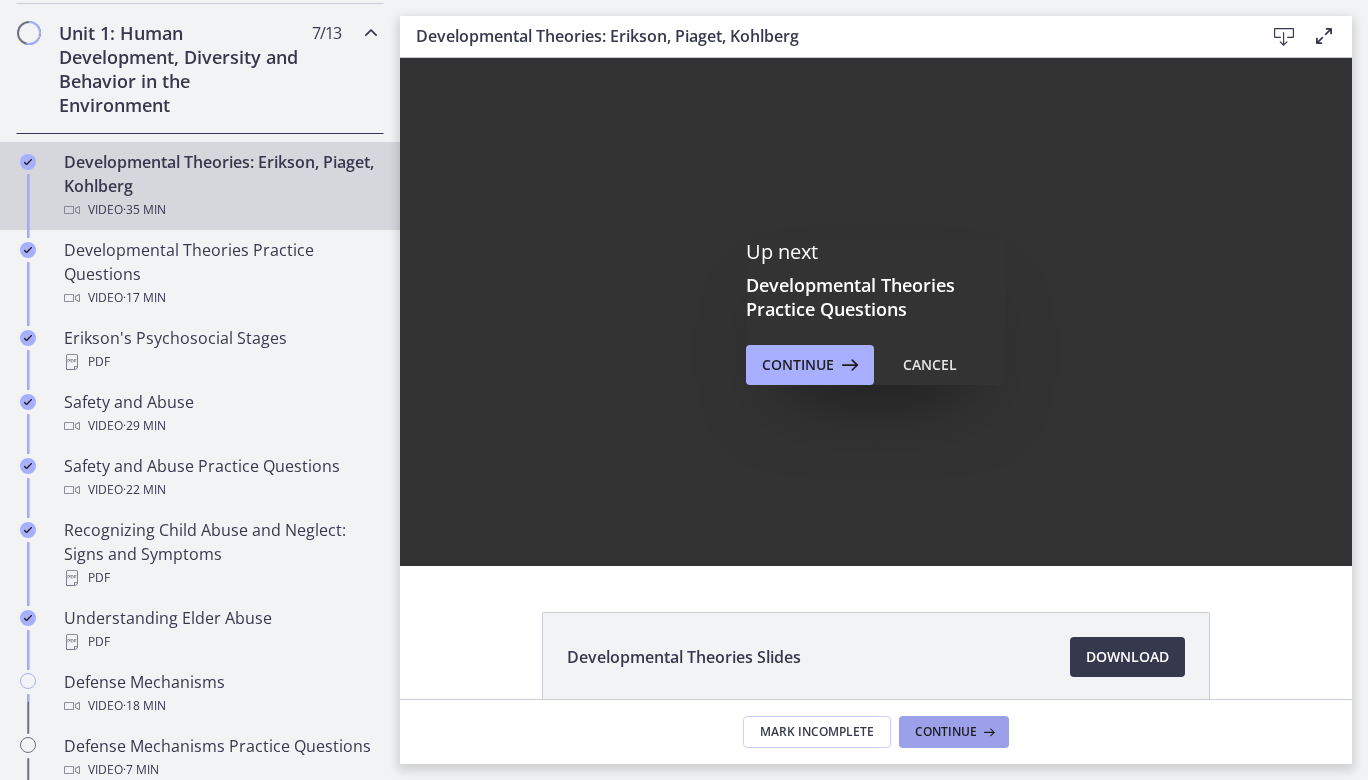 click on "Continue" at bounding box center (946, 732) 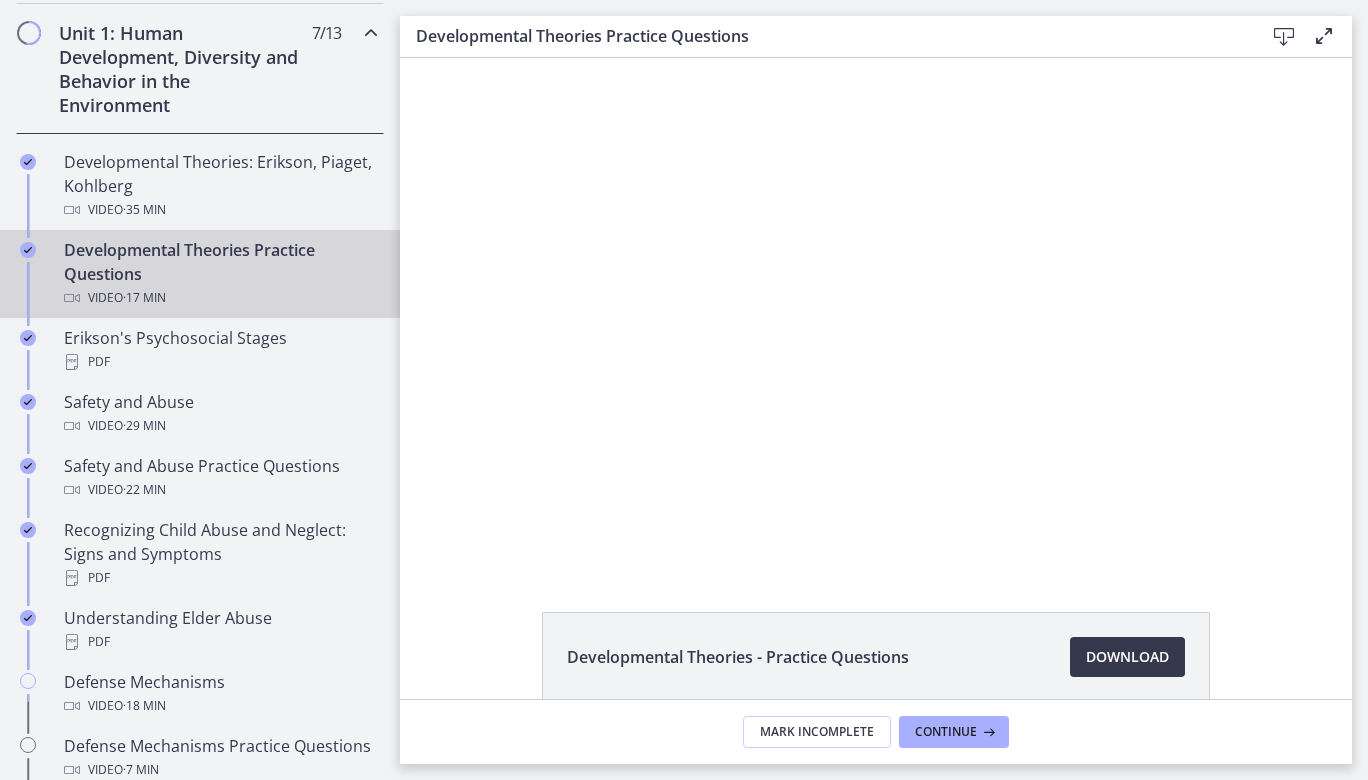 scroll, scrollTop: 0, scrollLeft: 0, axis: both 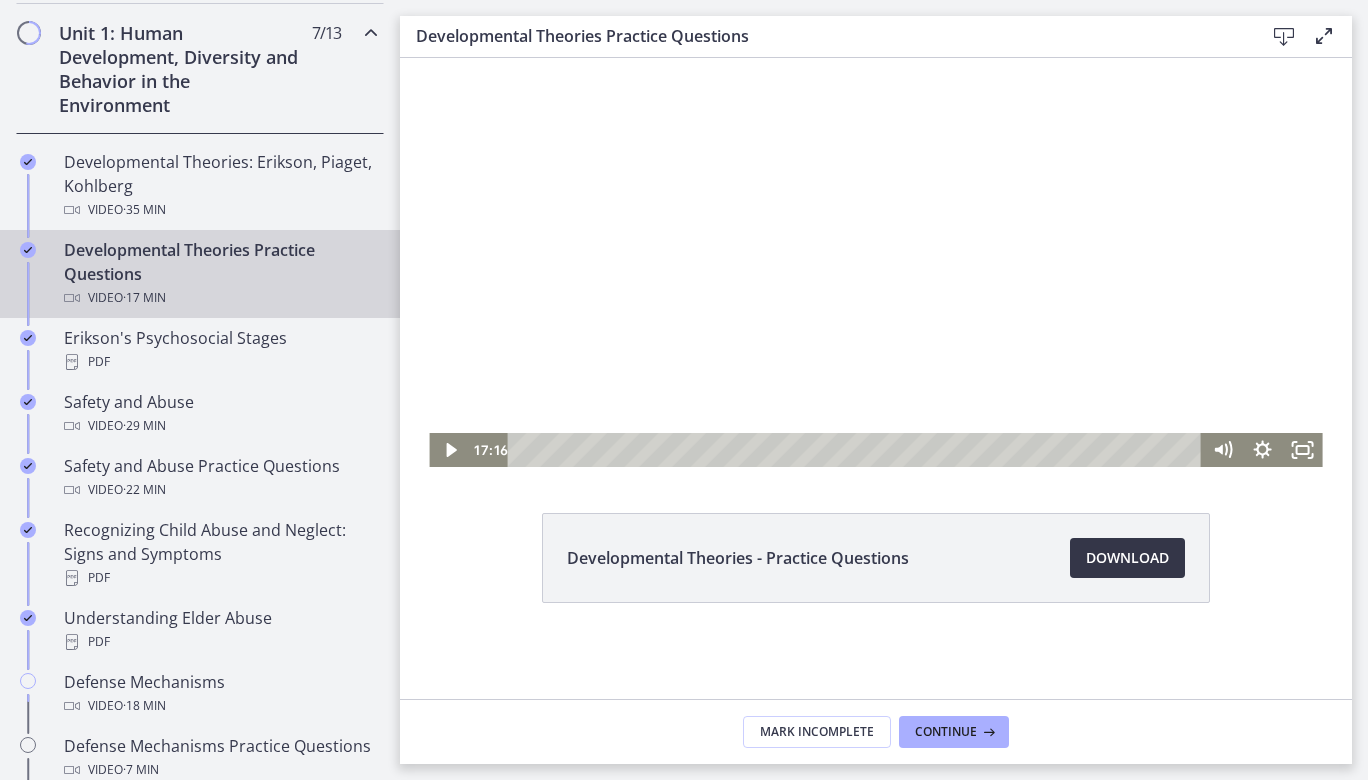 click on "Download
Opens in a new window" at bounding box center (1127, 558) 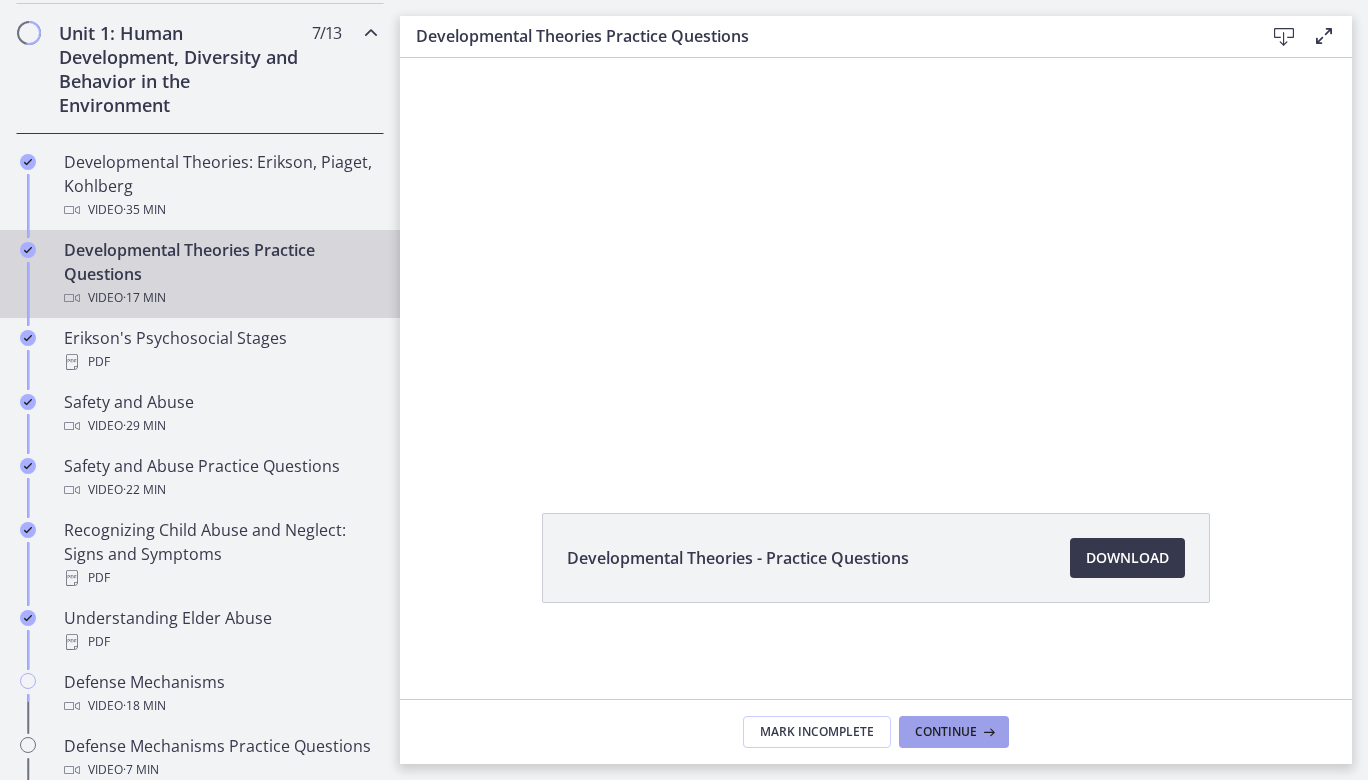 click on "Continue" at bounding box center [946, 732] 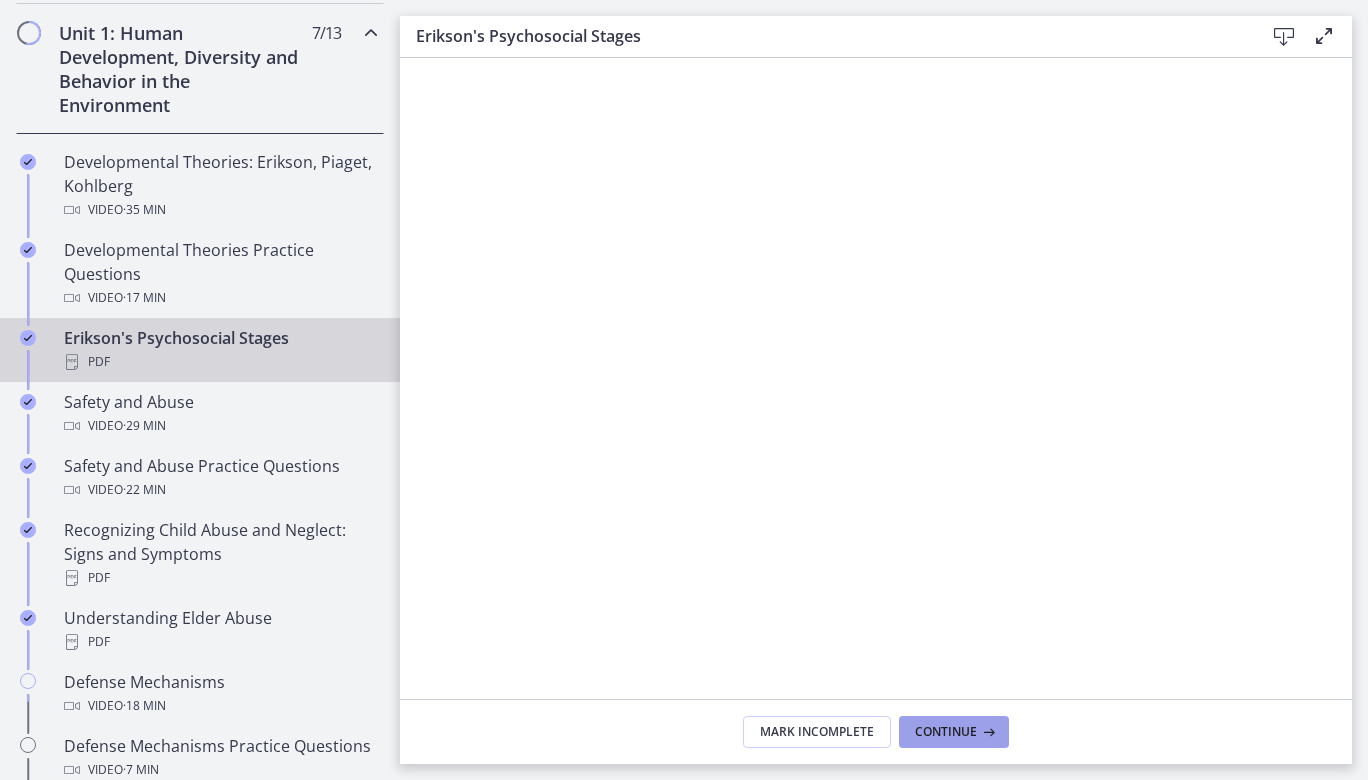 scroll, scrollTop: 0, scrollLeft: 0, axis: both 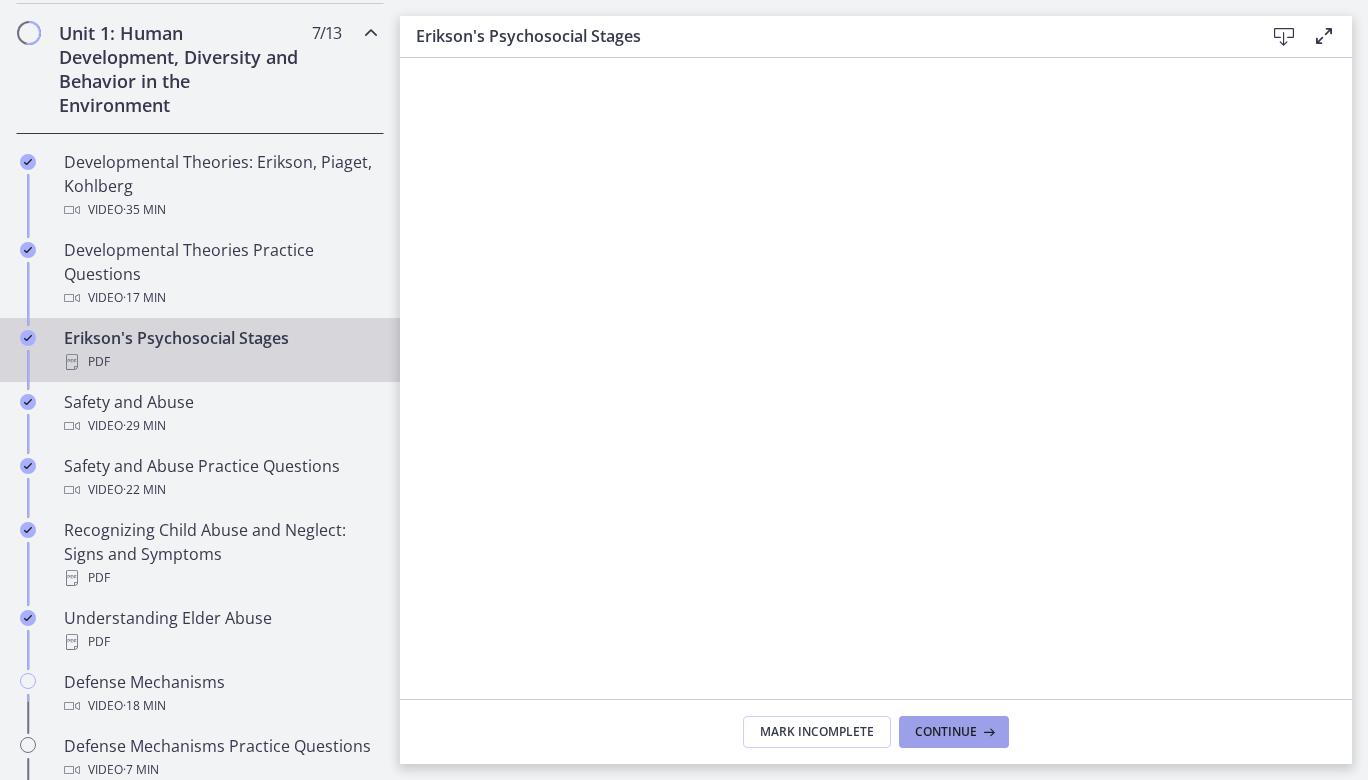 click on "Continue" at bounding box center [946, 732] 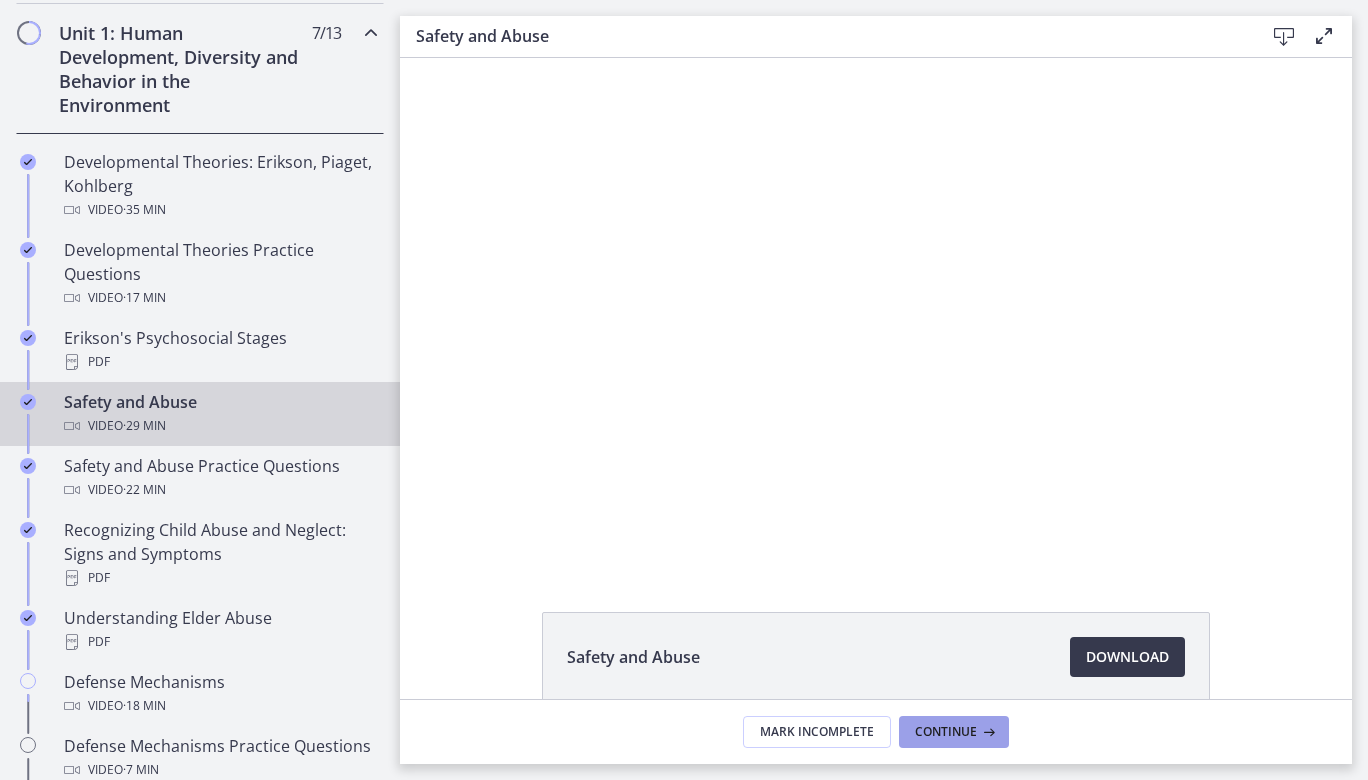 scroll, scrollTop: 0, scrollLeft: 0, axis: both 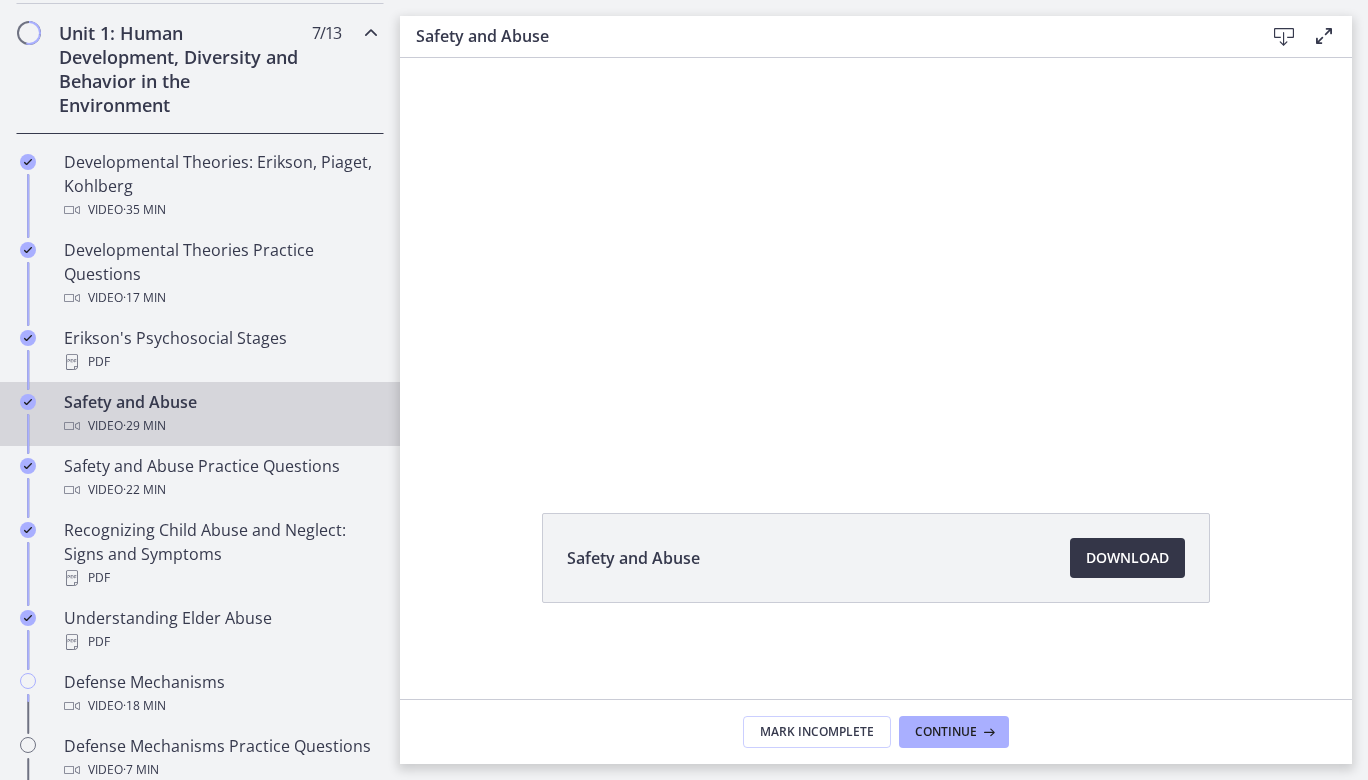 click on "Download
Opens in a new window" at bounding box center (1127, 558) 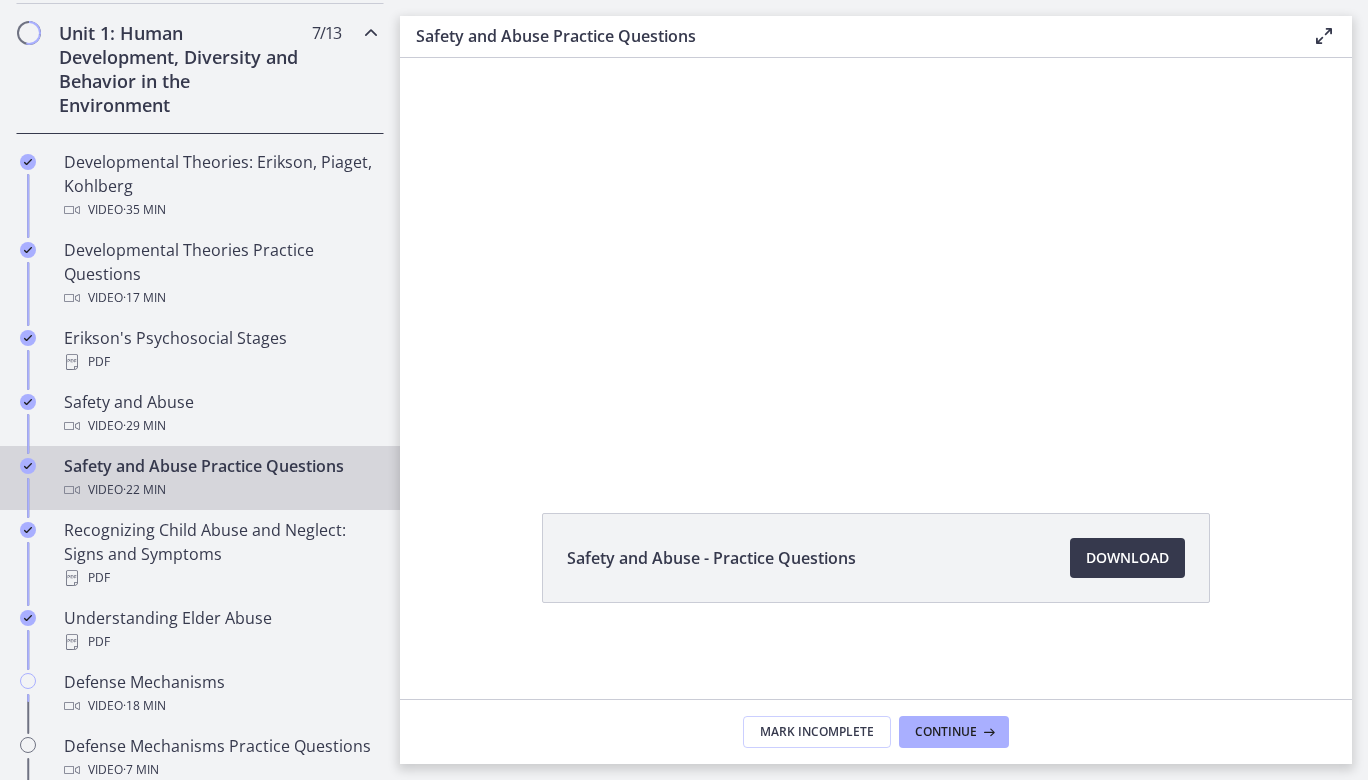 scroll, scrollTop: 0, scrollLeft: 0, axis: both 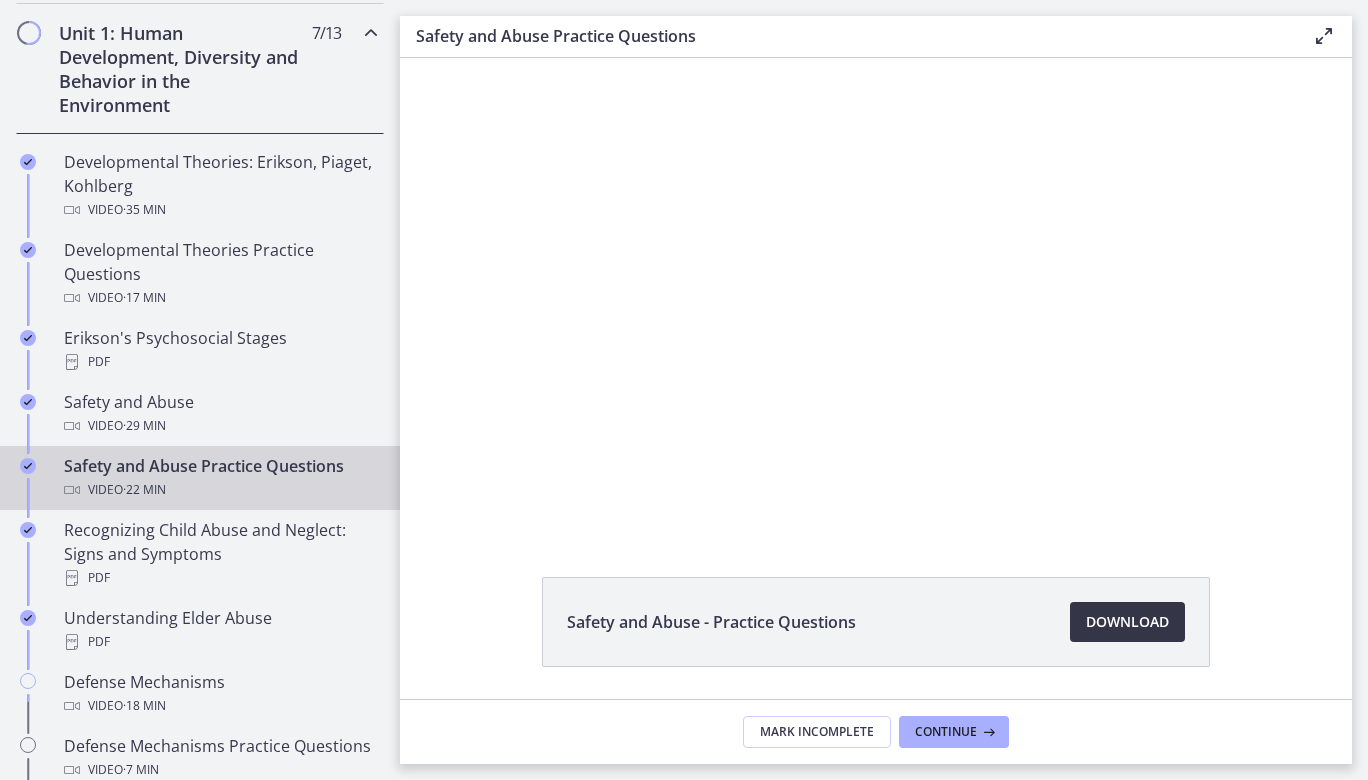 click on "Download
Opens in a new window" at bounding box center (1127, 622) 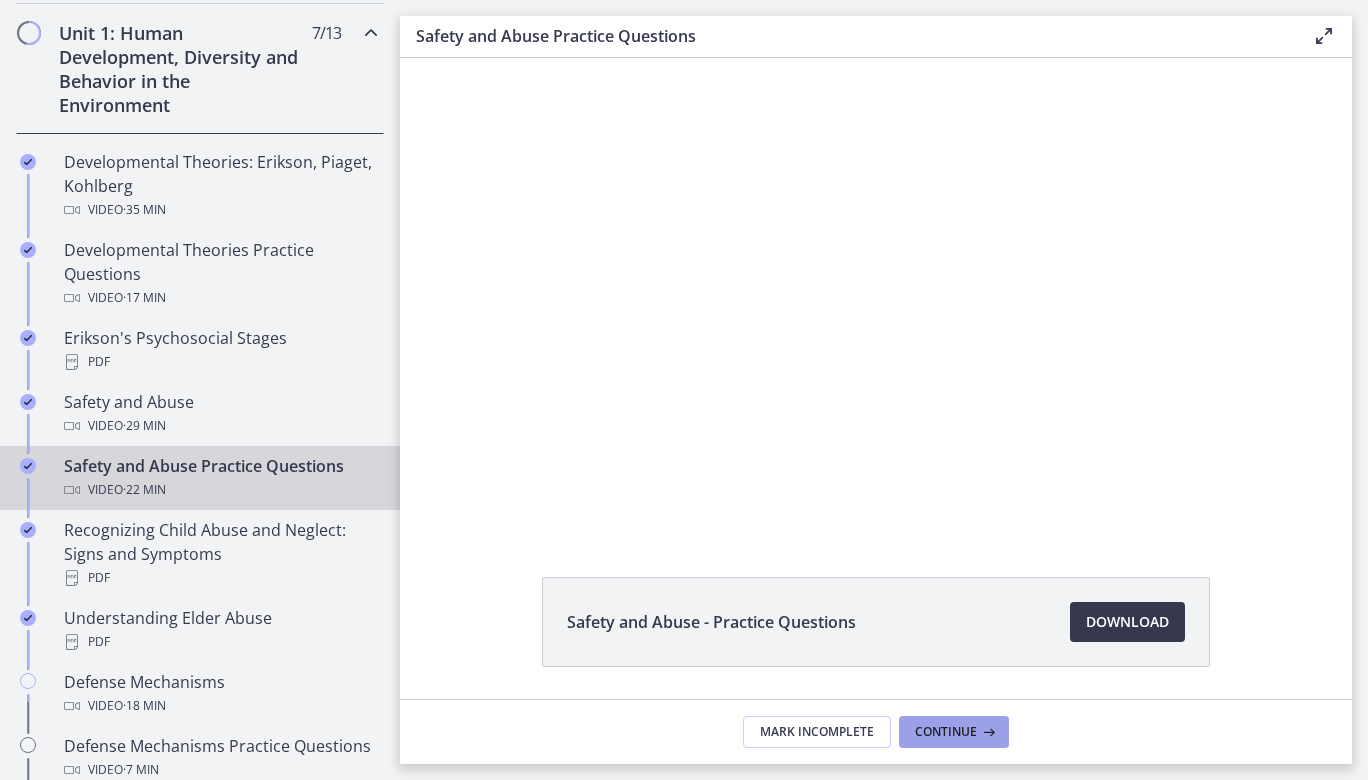 click on "Continue" at bounding box center (946, 732) 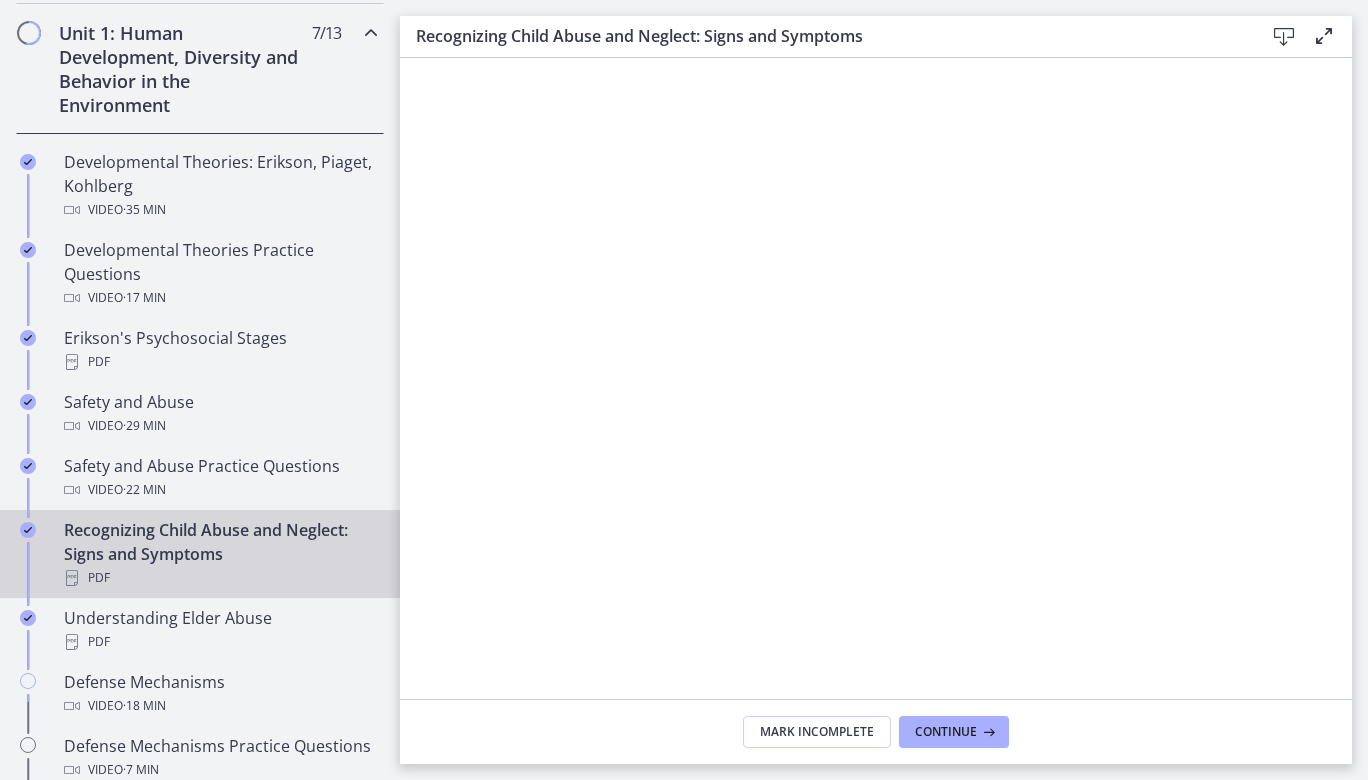 click at bounding box center [1284, 37] 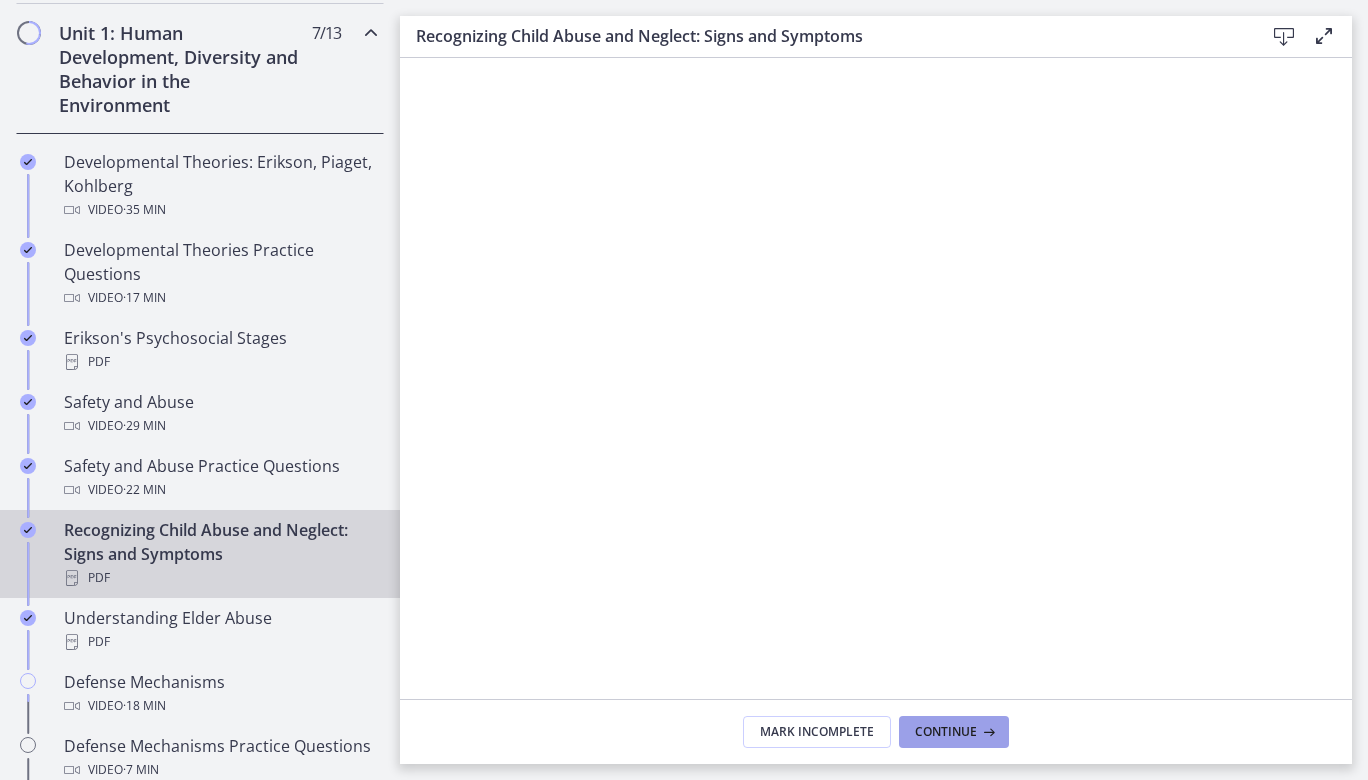 click at bounding box center [987, 732] 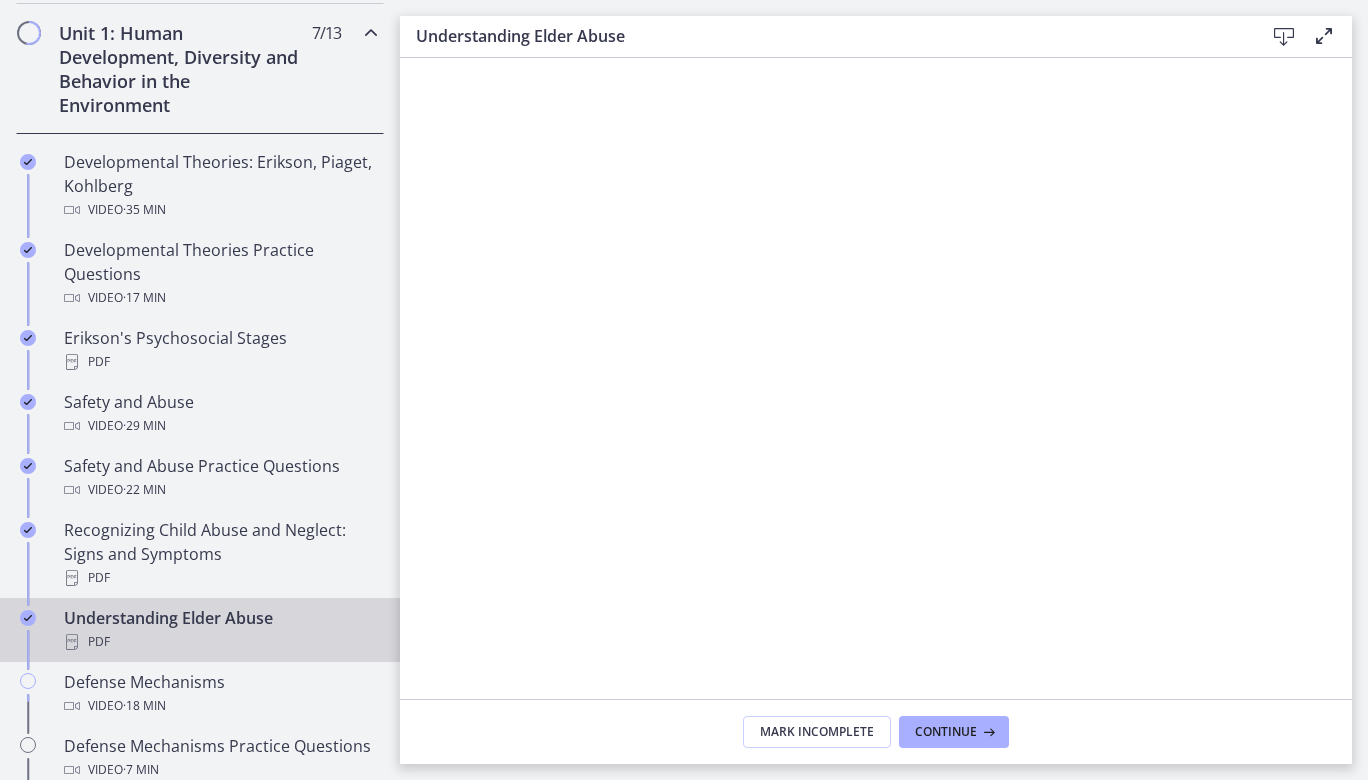 click at bounding box center (1284, 37) 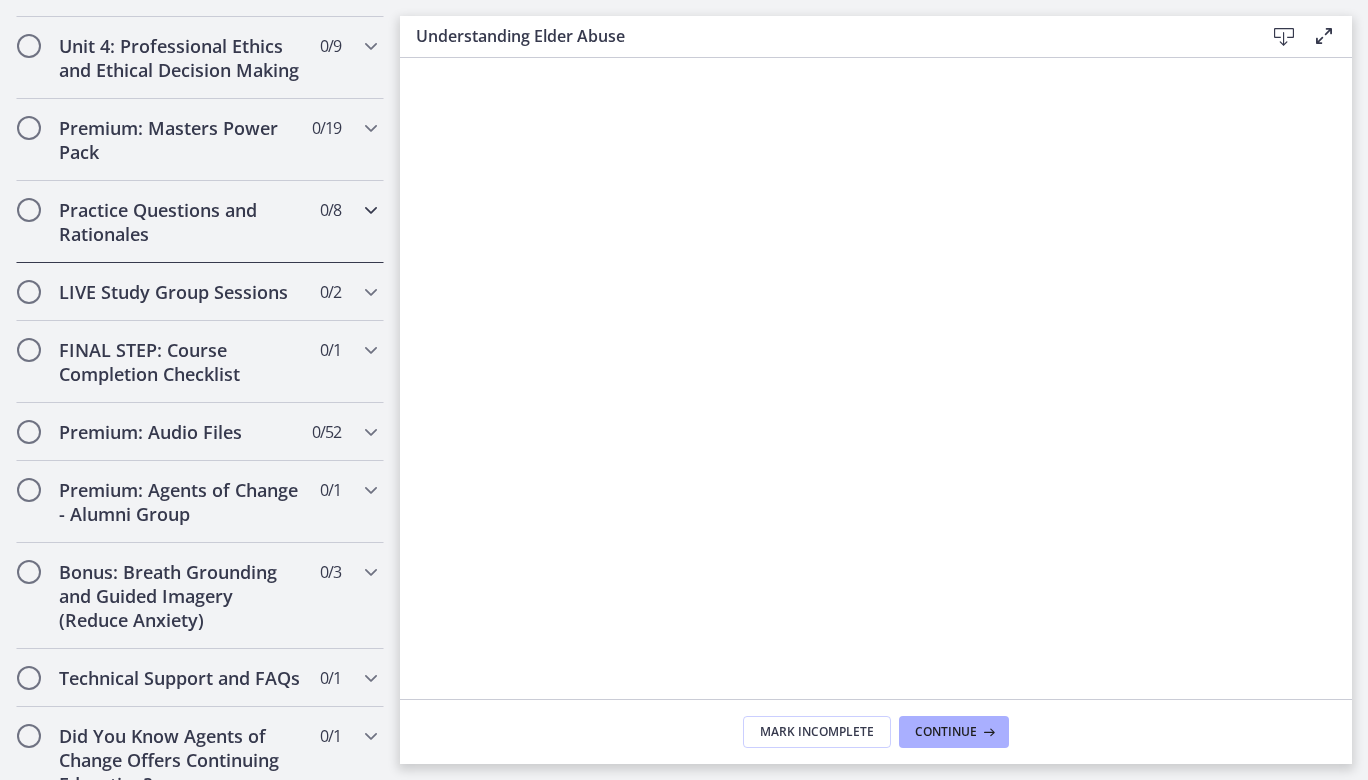 scroll, scrollTop: 1847, scrollLeft: 0, axis: vertical 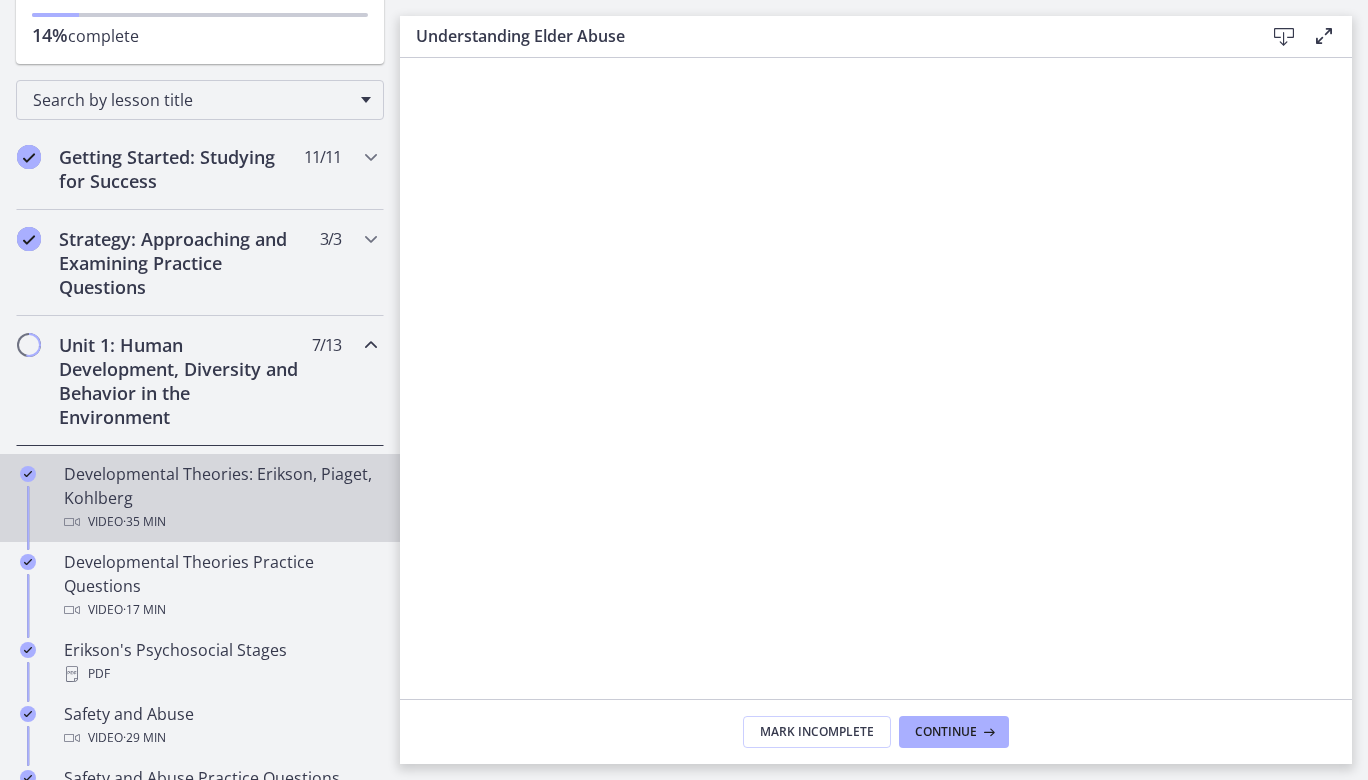 click on "Developmental Theories: Erikson, Piaget, Kohlberg
Video
·  35 min" at bounding box center (220, 498) 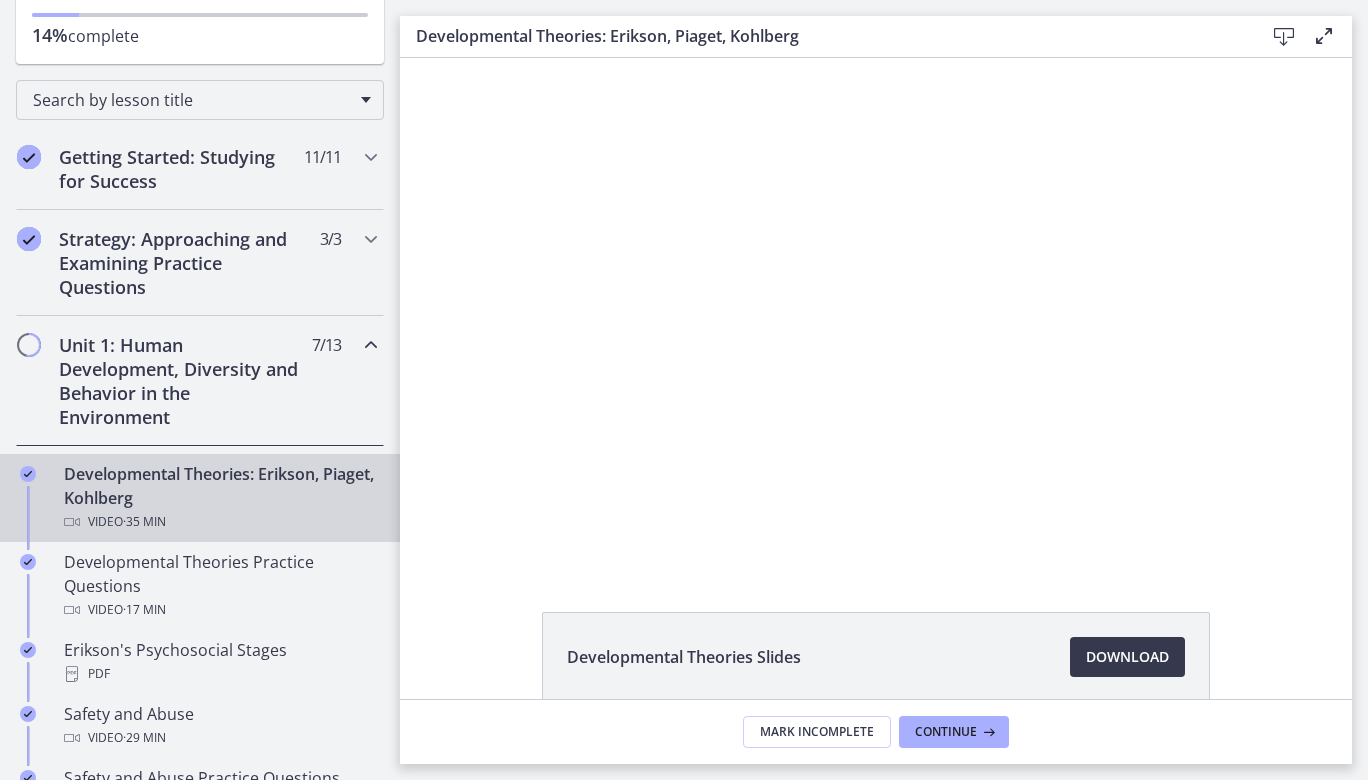 scroll, scrollTop: 0, scrollLeft: 0, axis: both 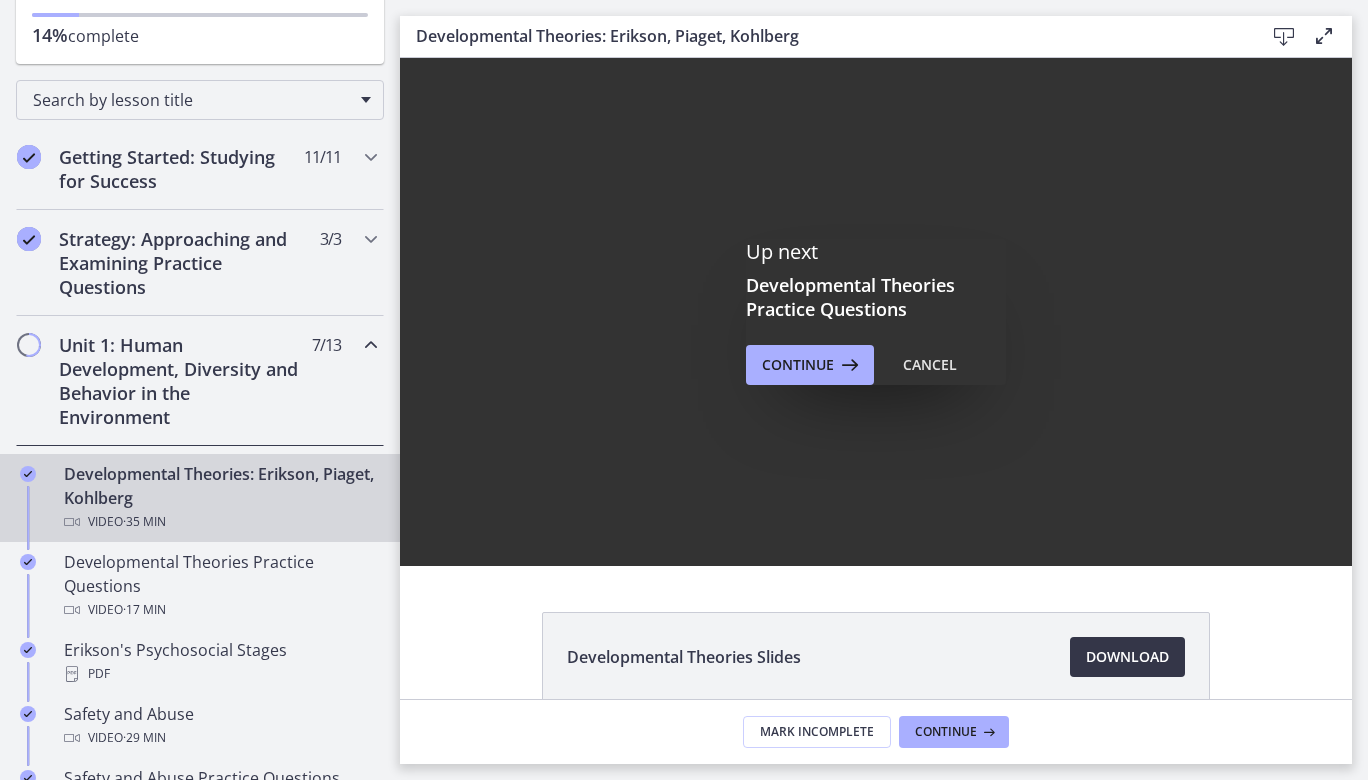 click on "Download
Opens in a new window" at bounding box center [1127, 657] 